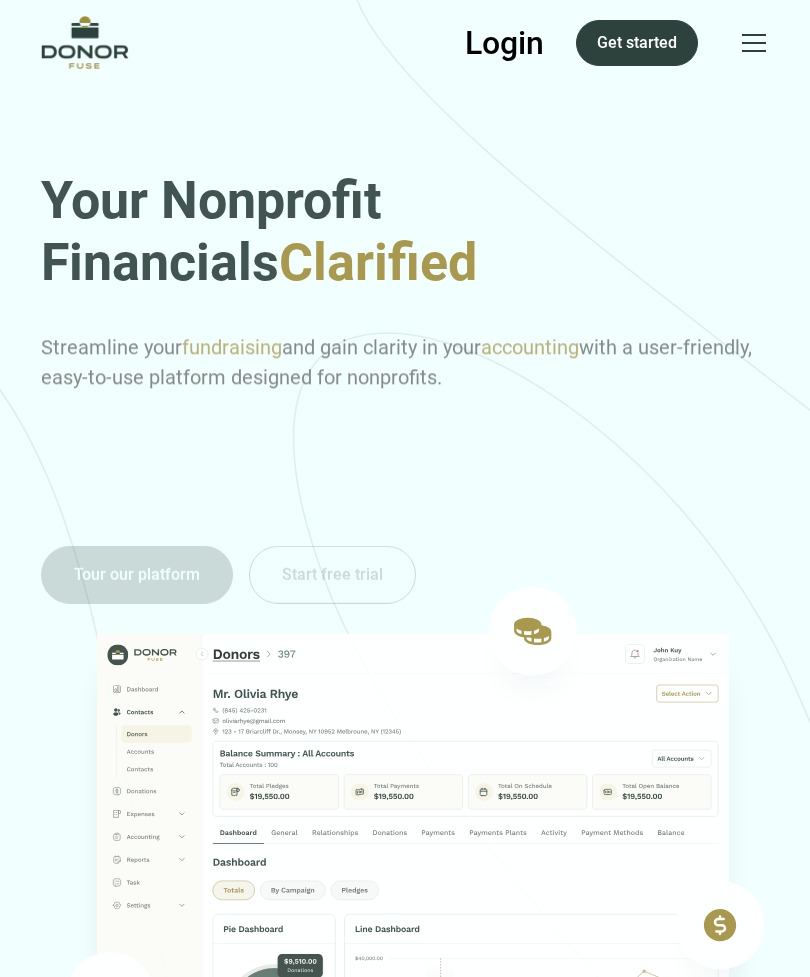 scroll, scrollTop: 0, scrollLeft: 0, axis: both 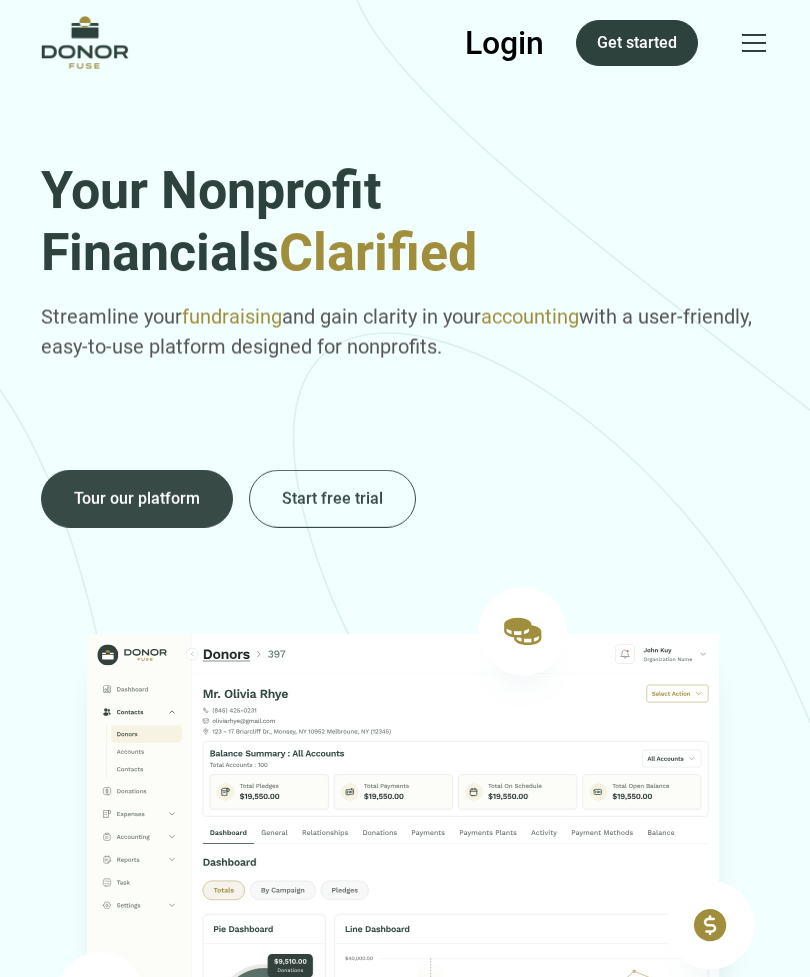 click on "Login" at bounding box center [504, 43] 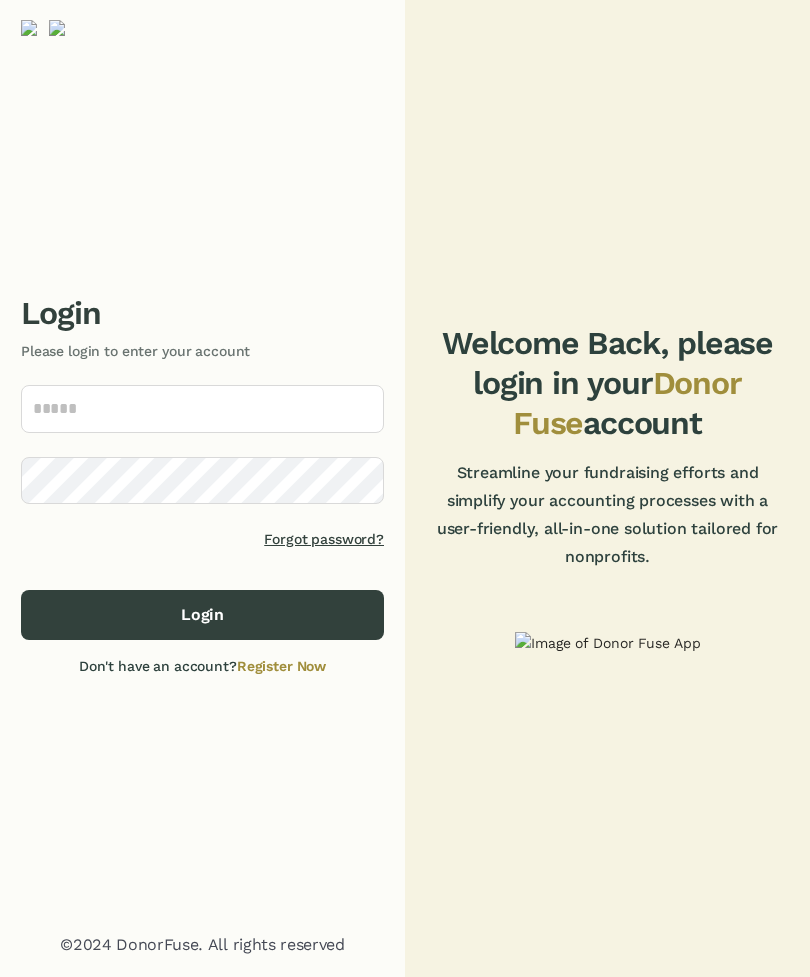 scroll, scrollTop: 0, scrollLeft: 0, axis: both 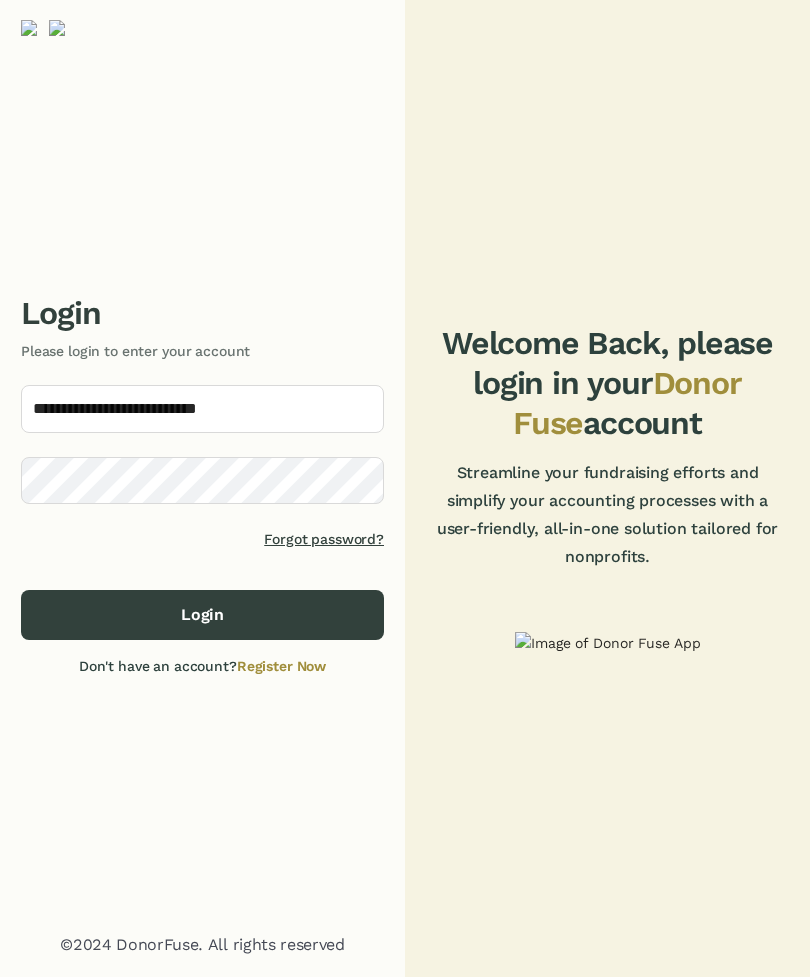 click on "Login" at bounding box center [202, 615] 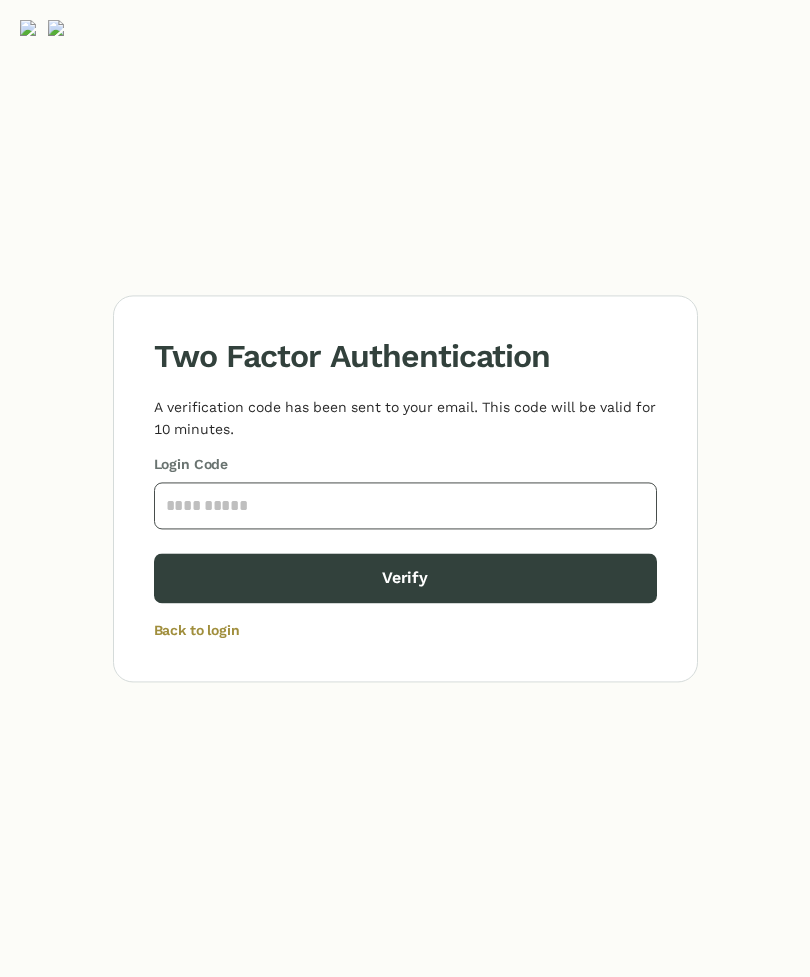 click at bounding box center (405, 505) 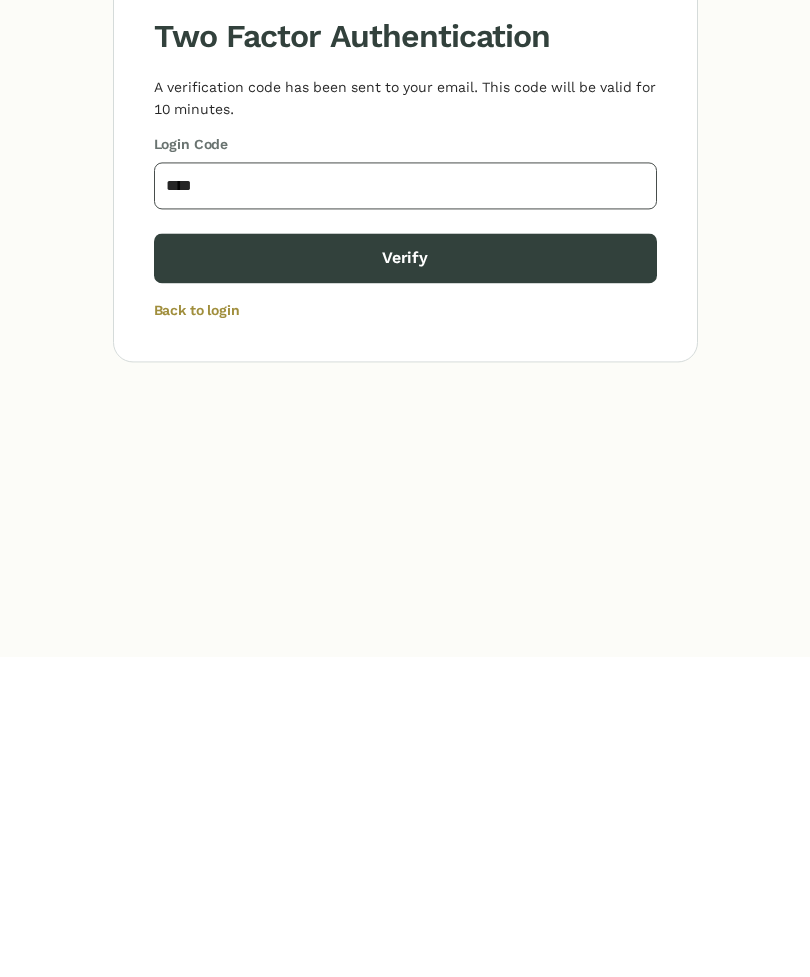 type on "****" 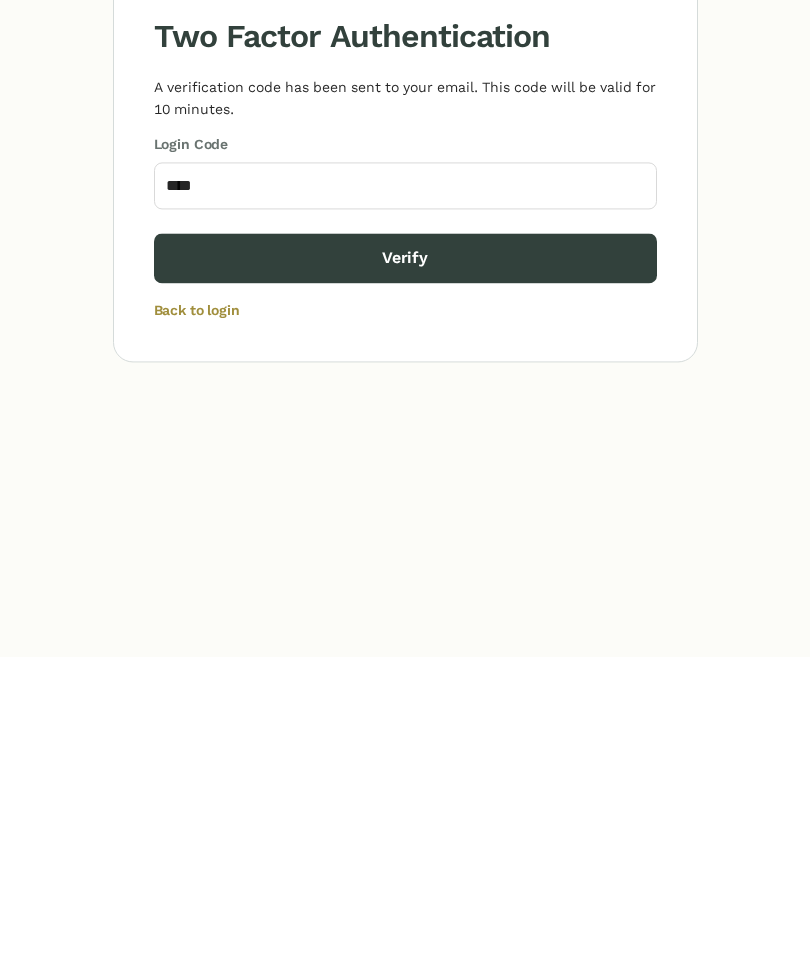 click on "Verify" at bounding box center [405, 578] 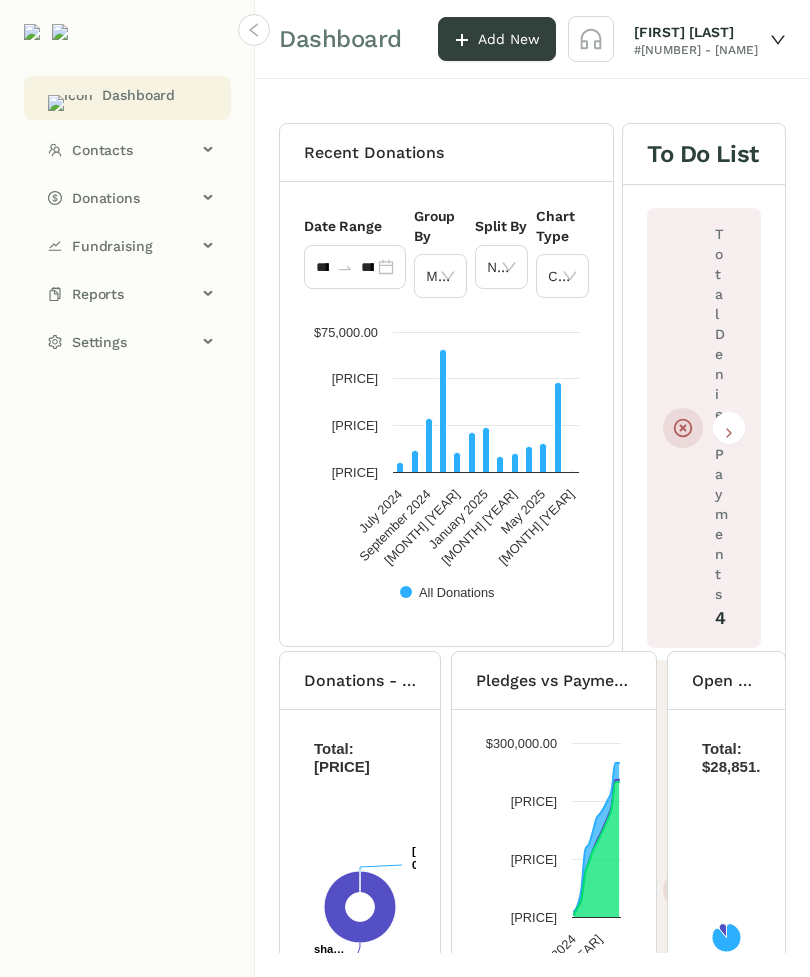 click on "Donations" at bounding box center (127, 150) 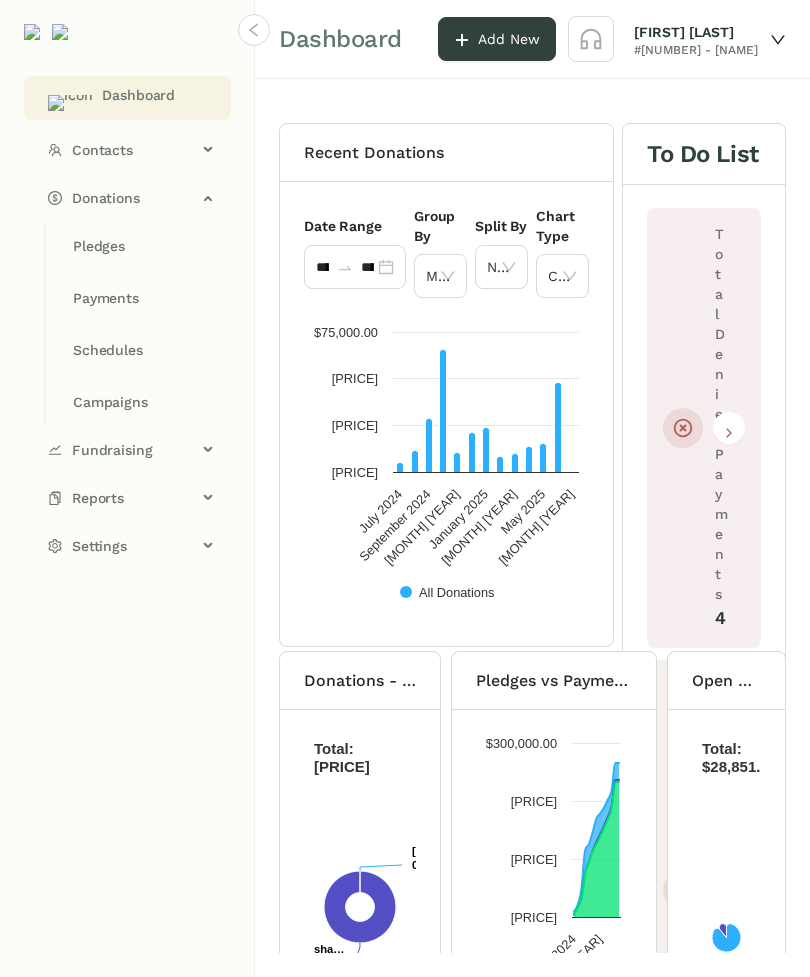click on "Payments" at bounding box center [99, 246] 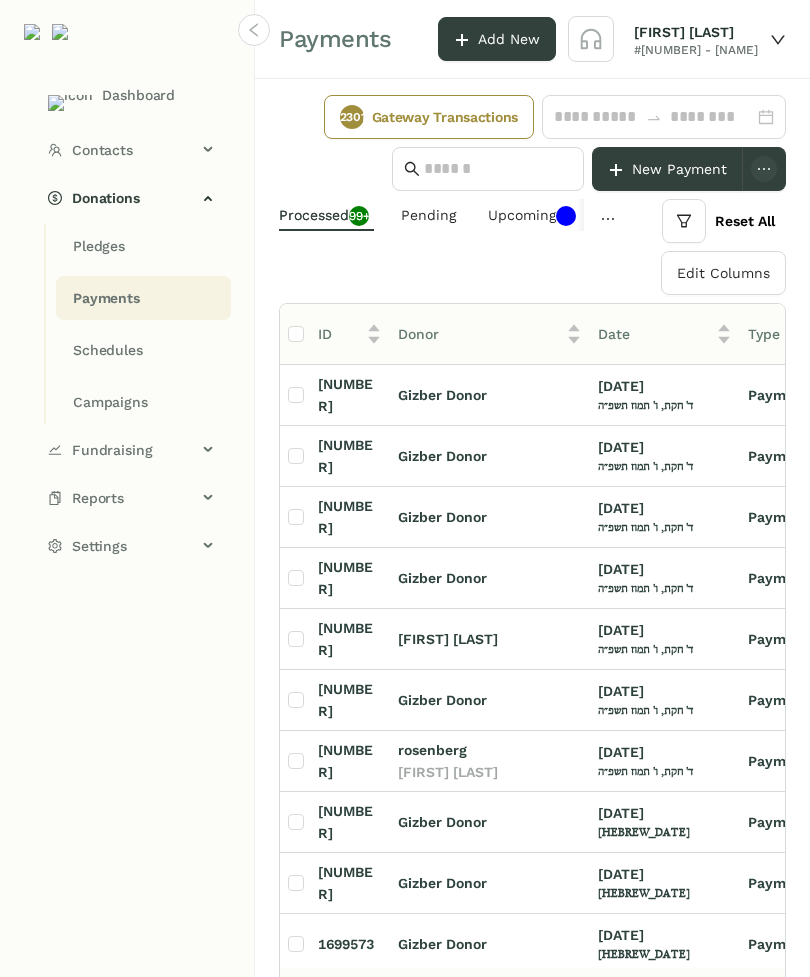 scroll, scrollTop: -11, scrollLeft: 84, axis: both 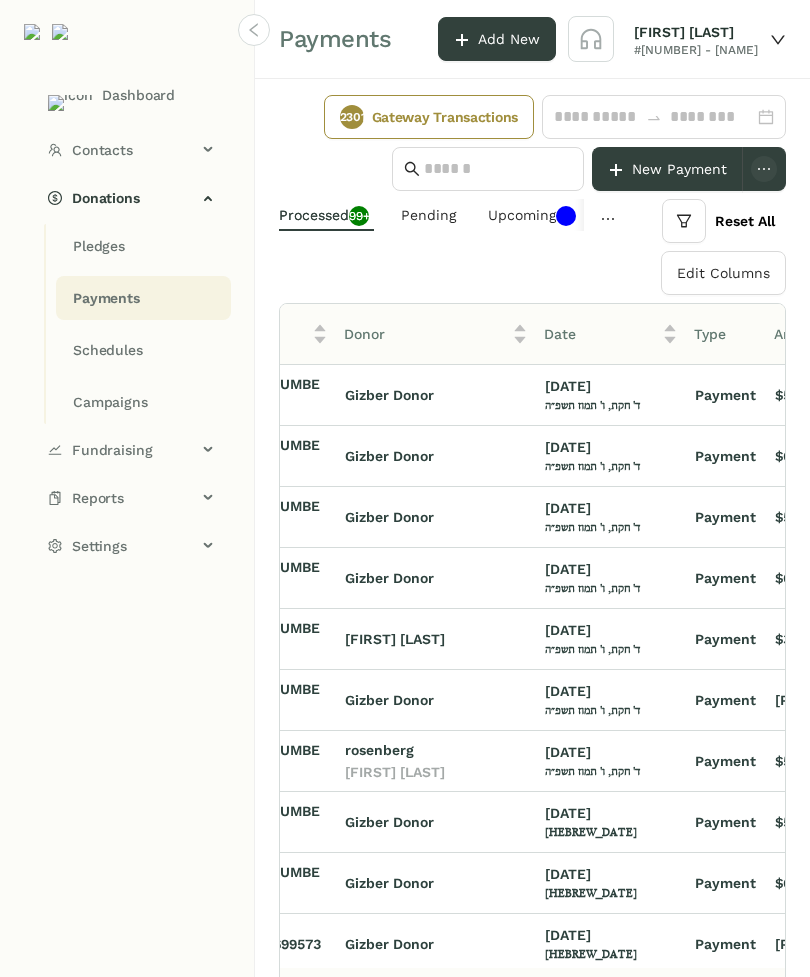 click at bounding box center [498, 169] 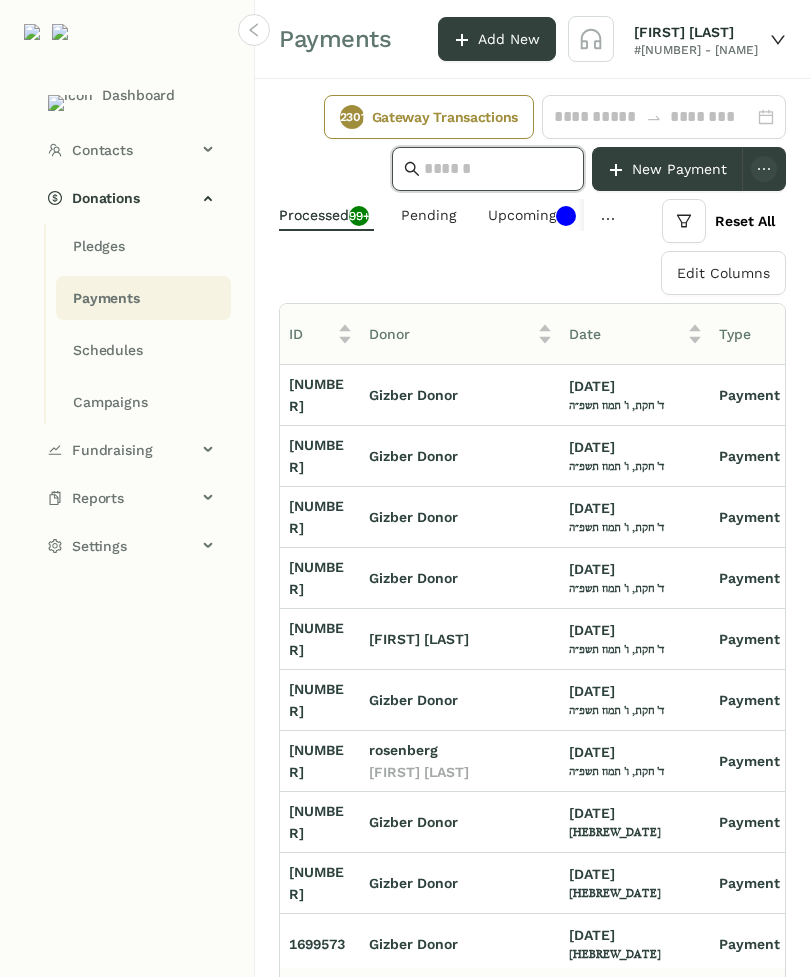 click on "Donations" at bounding box center [127, 198] 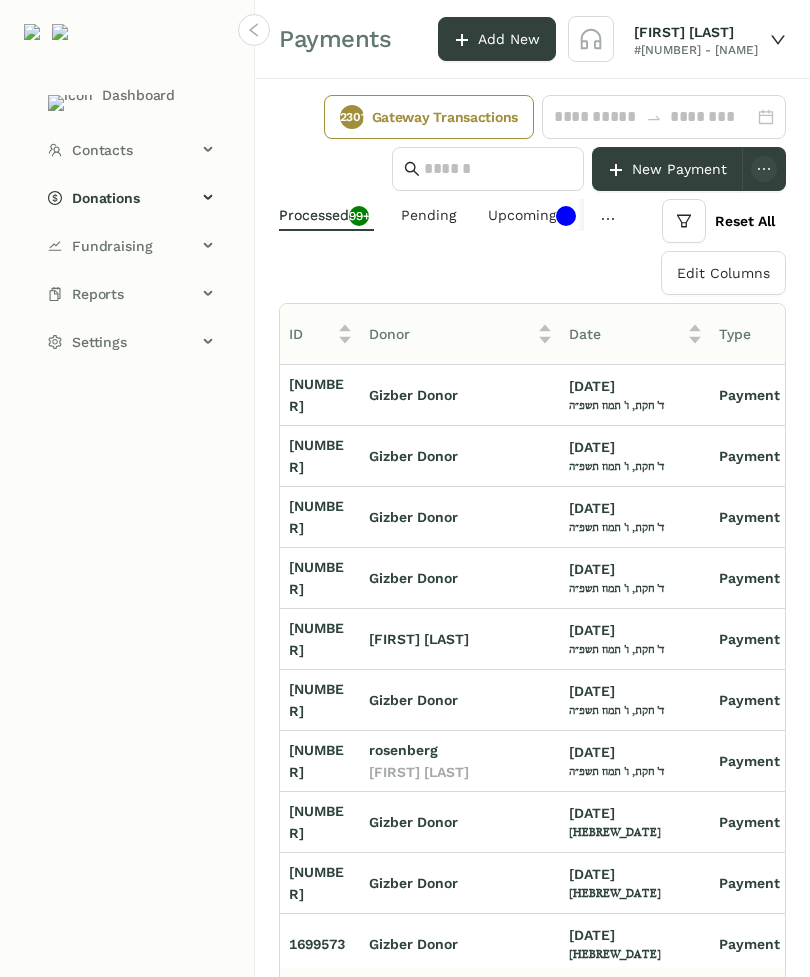 click on "Contacts" at bounding box center (127, 150) 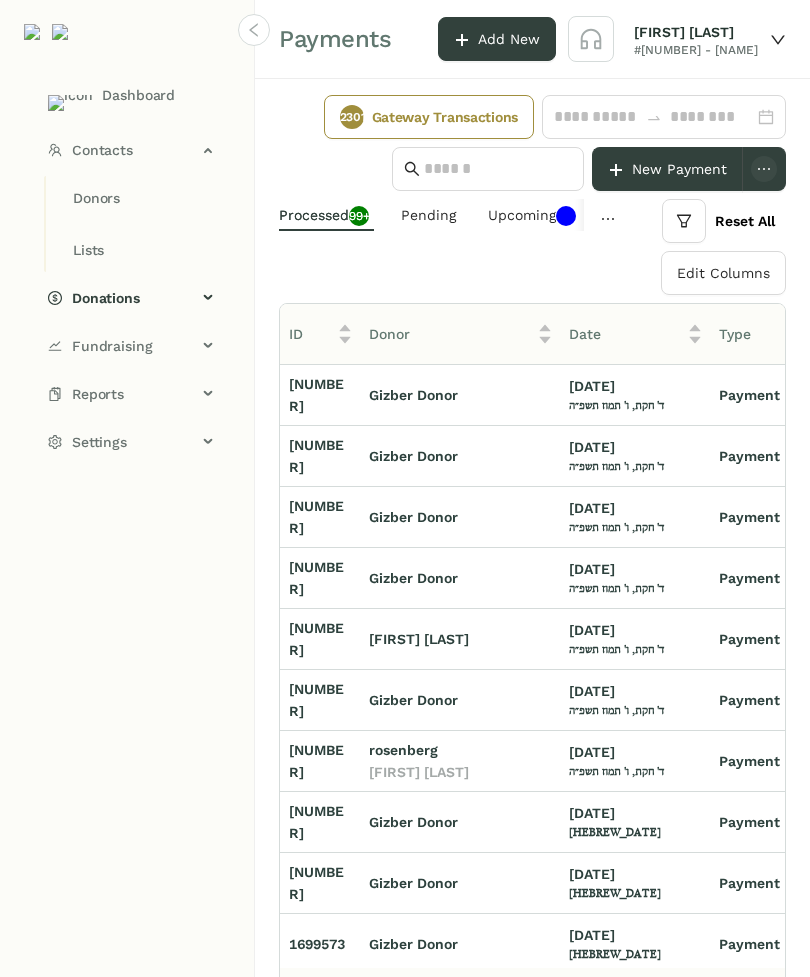 click on "Donors" at bounding box center (96, 198) 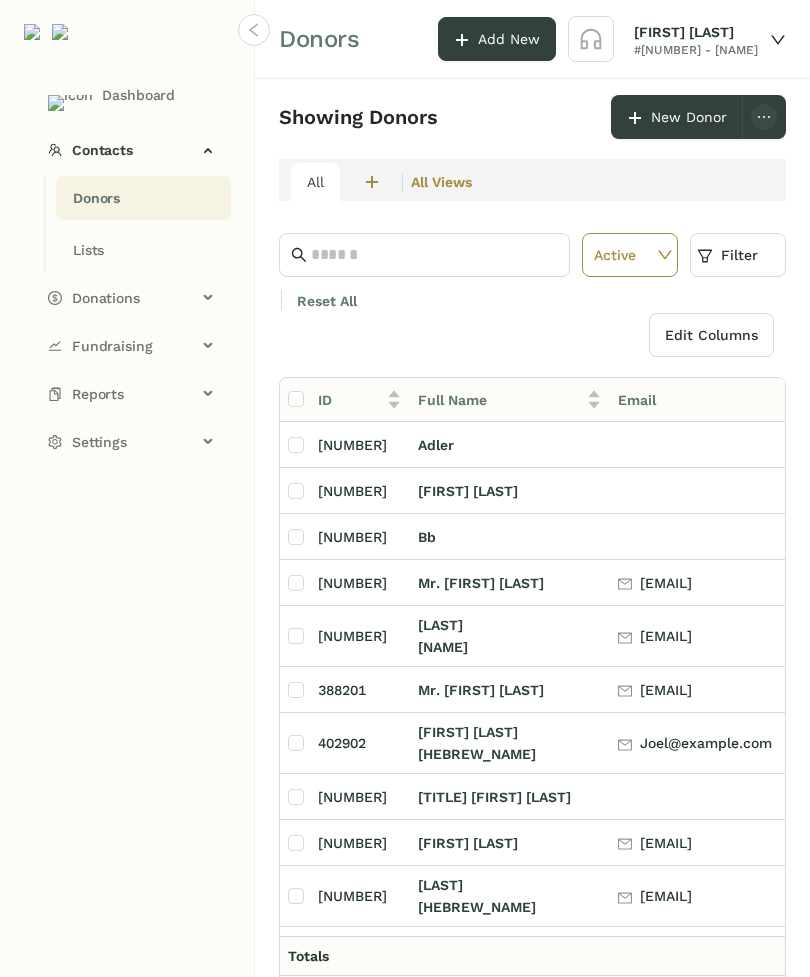 click at bounding box center [434, 255] 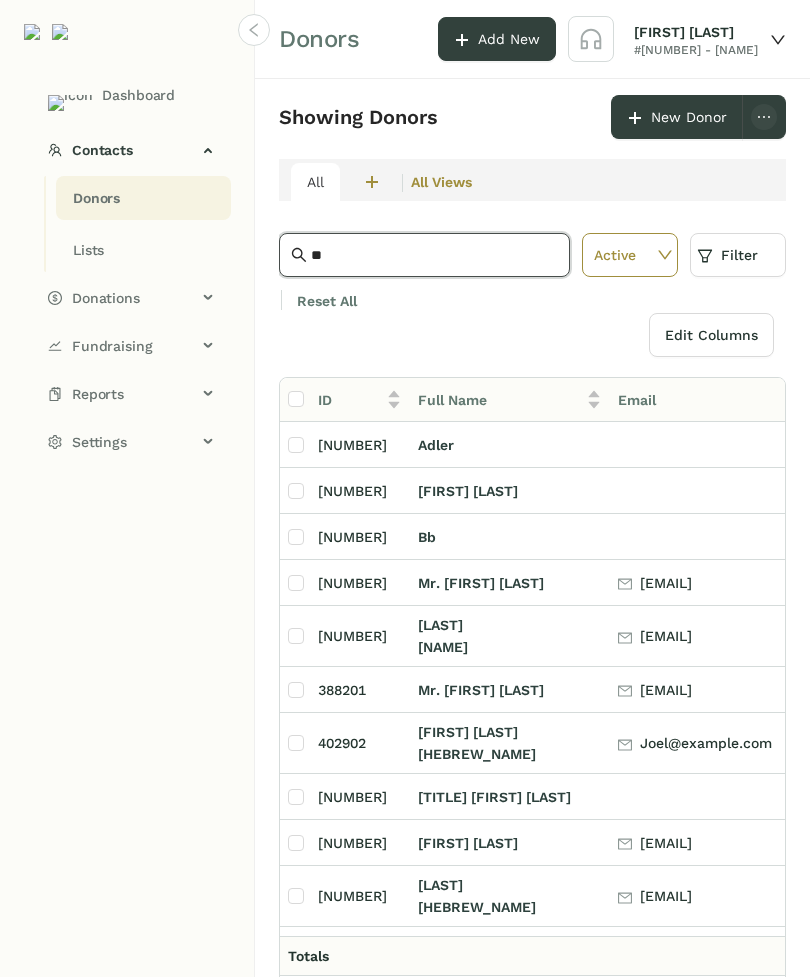type on "***" 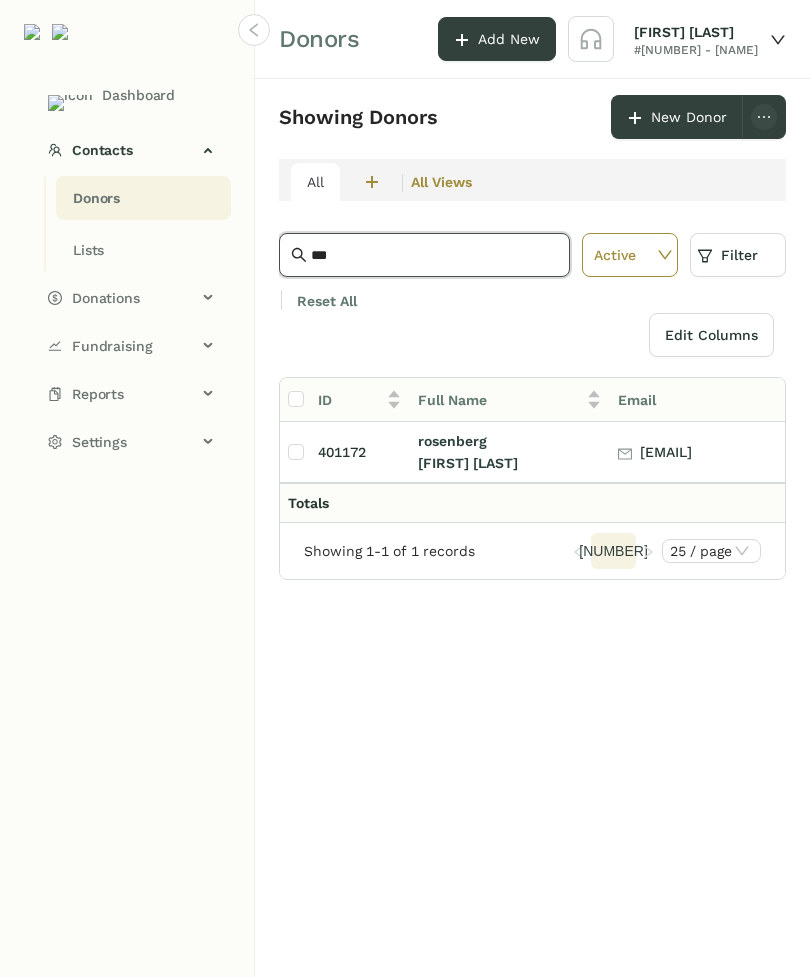 click on "rosenberg" at bounding box center [452, 441] 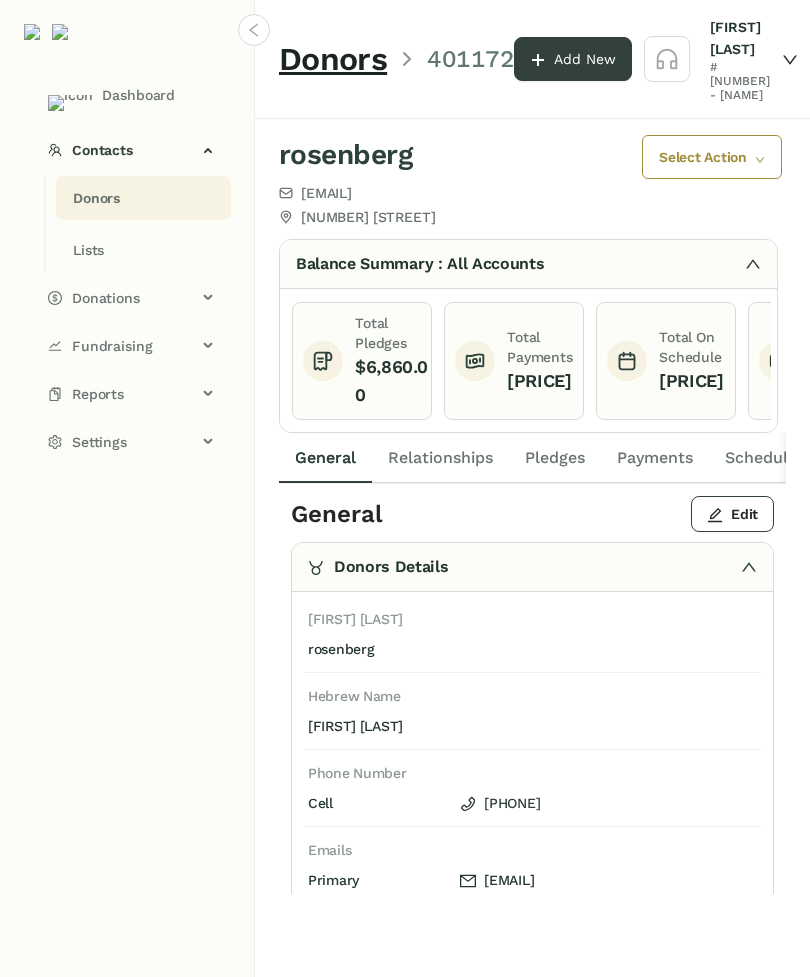 click on "Pledges" at bounding box center [325, 458] 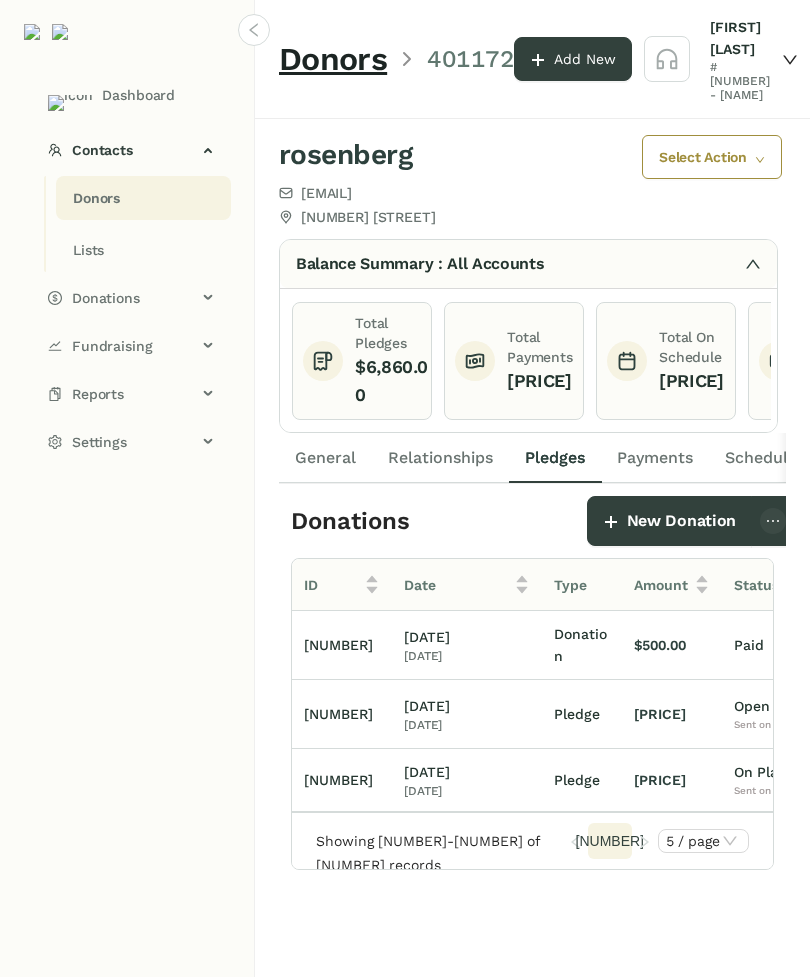 click on "Payments" at bounding box center [325, 458] 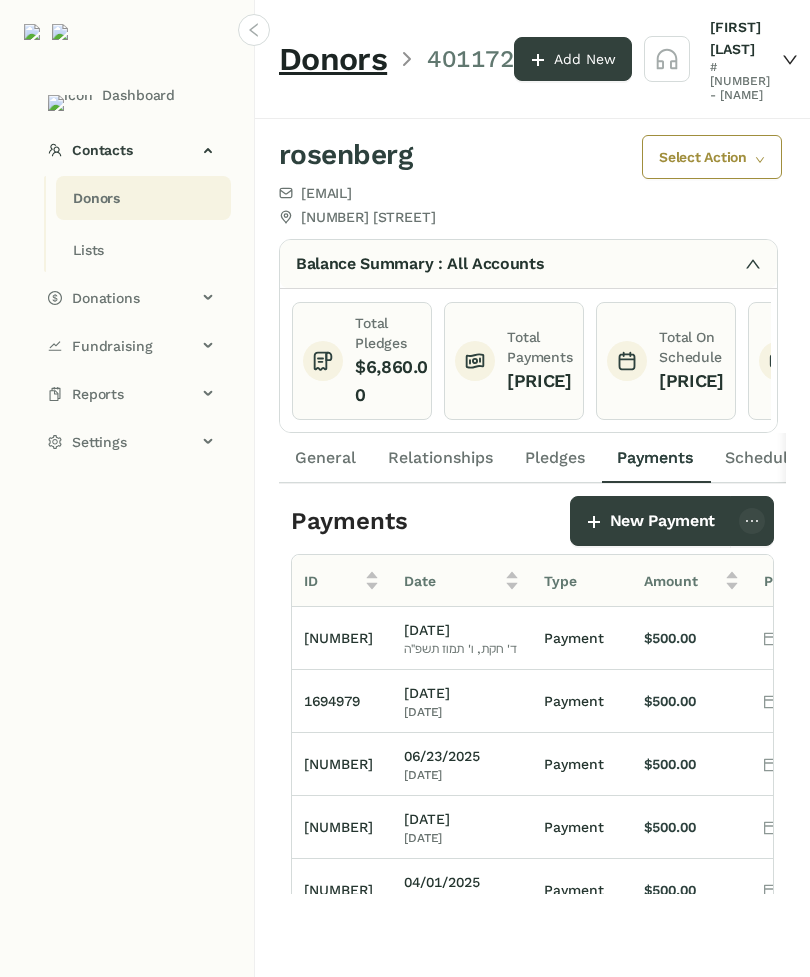 click on "Schedules" at bounding box center [325, 458] 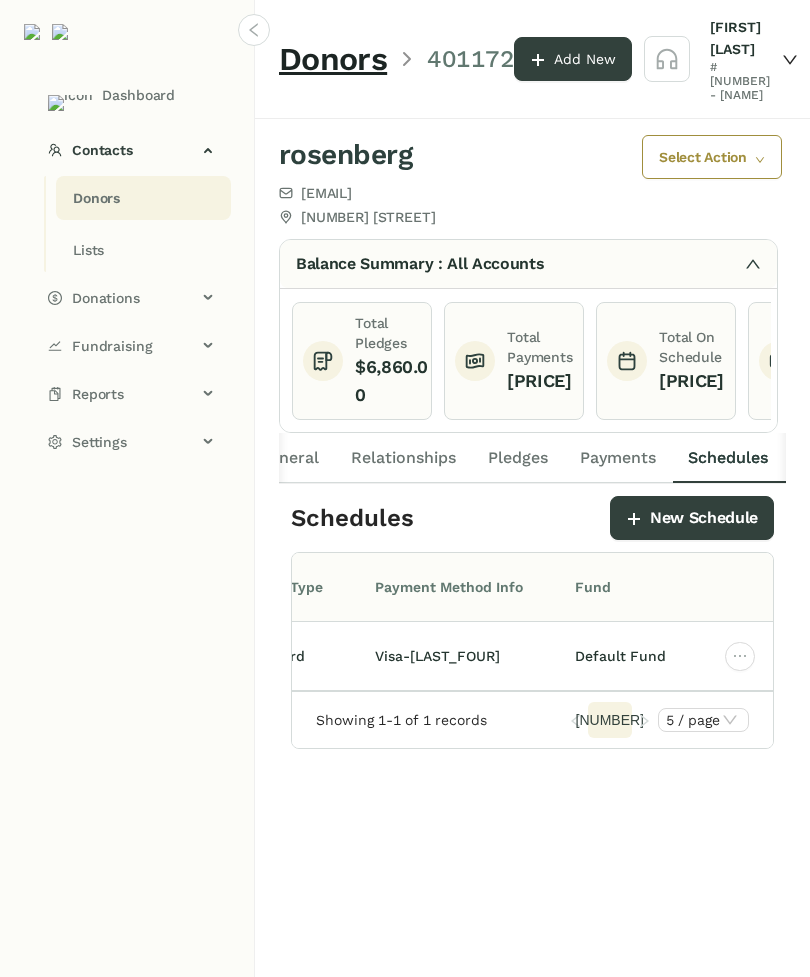 click at bounding box center [740, 656] 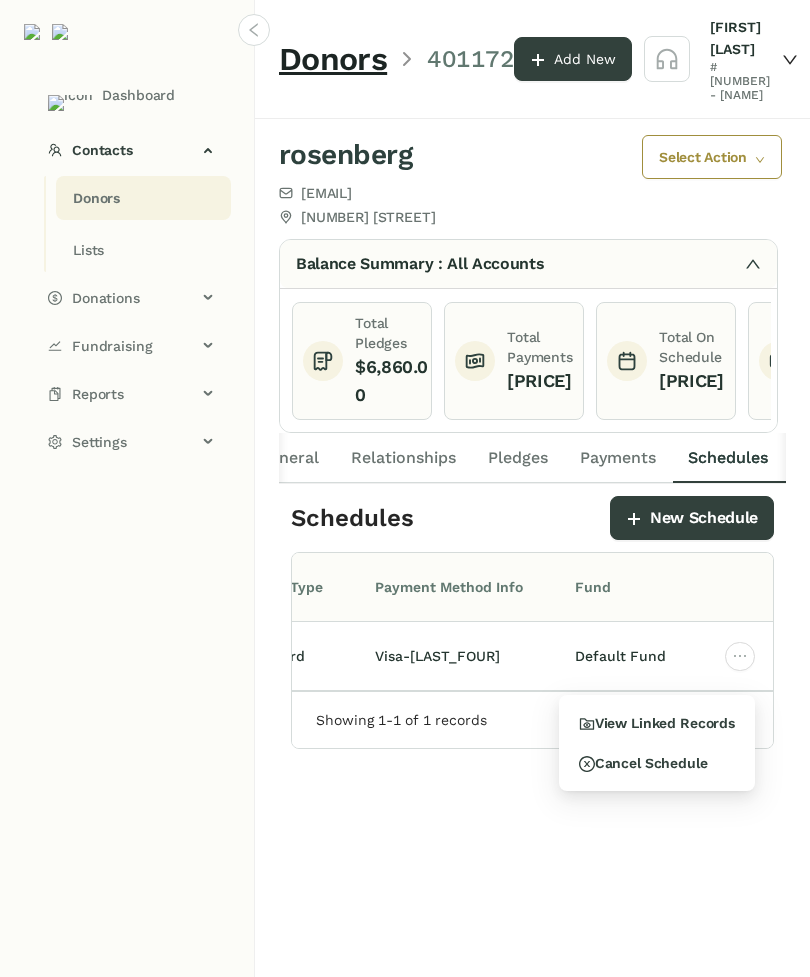 click on "Cancel Schedule" at bounding box center [657, 723] 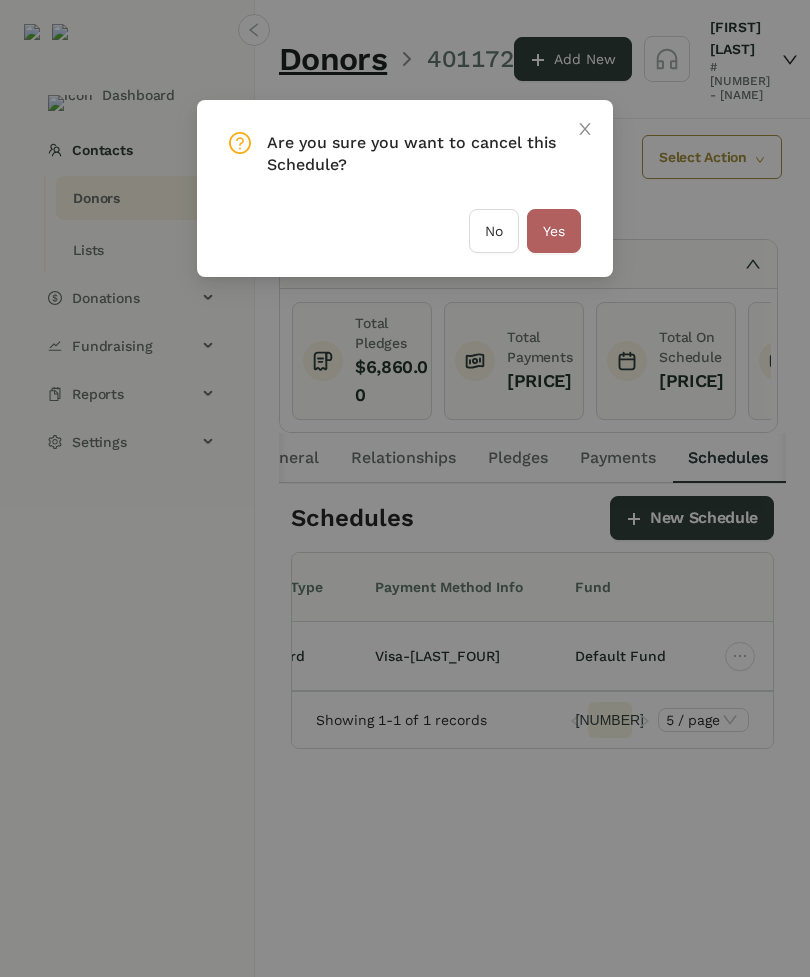 click on "Yes" at bounding box center [554, 231] 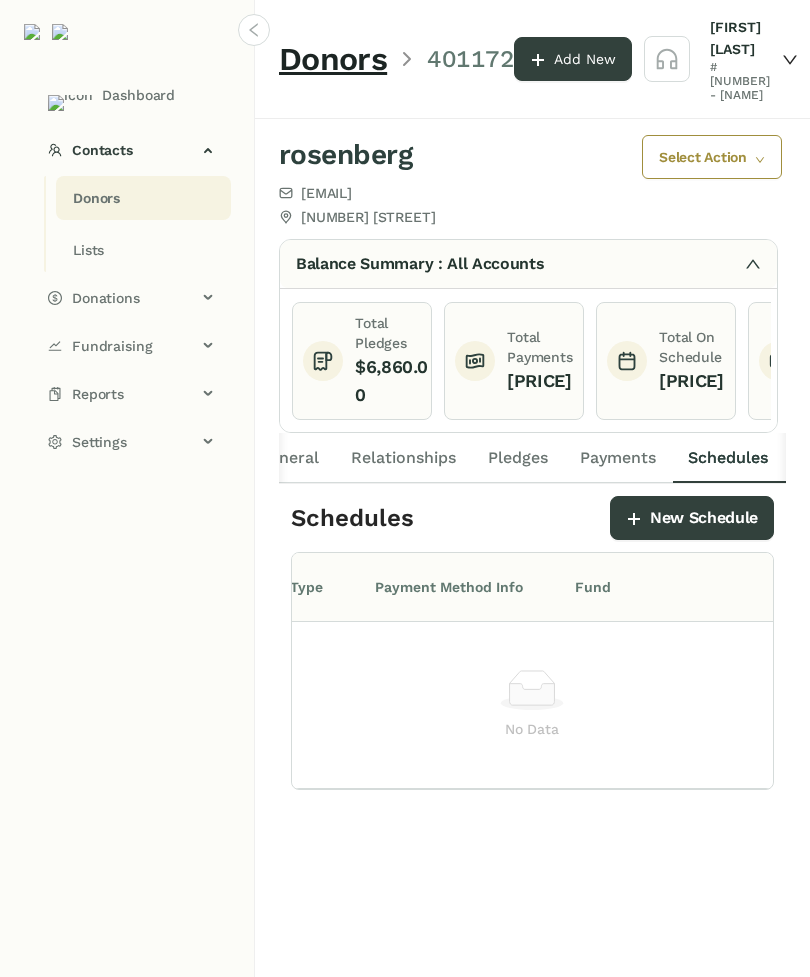 click on "Payments" at bounding box center (288, 458) 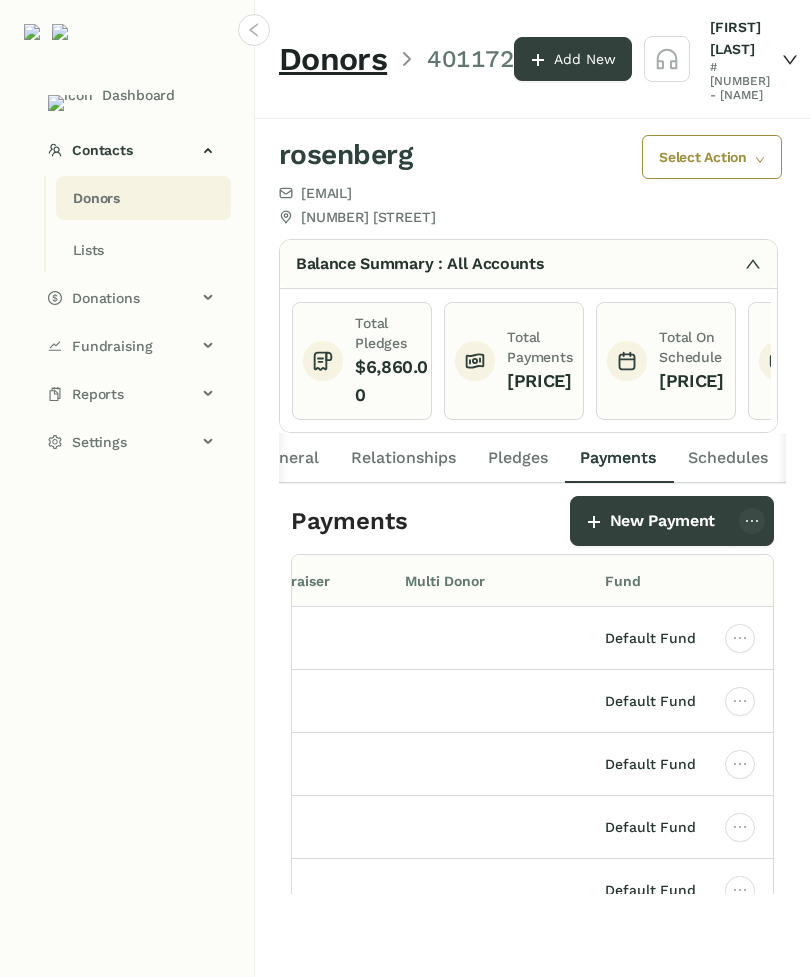 click at bounding box center [743, 638] 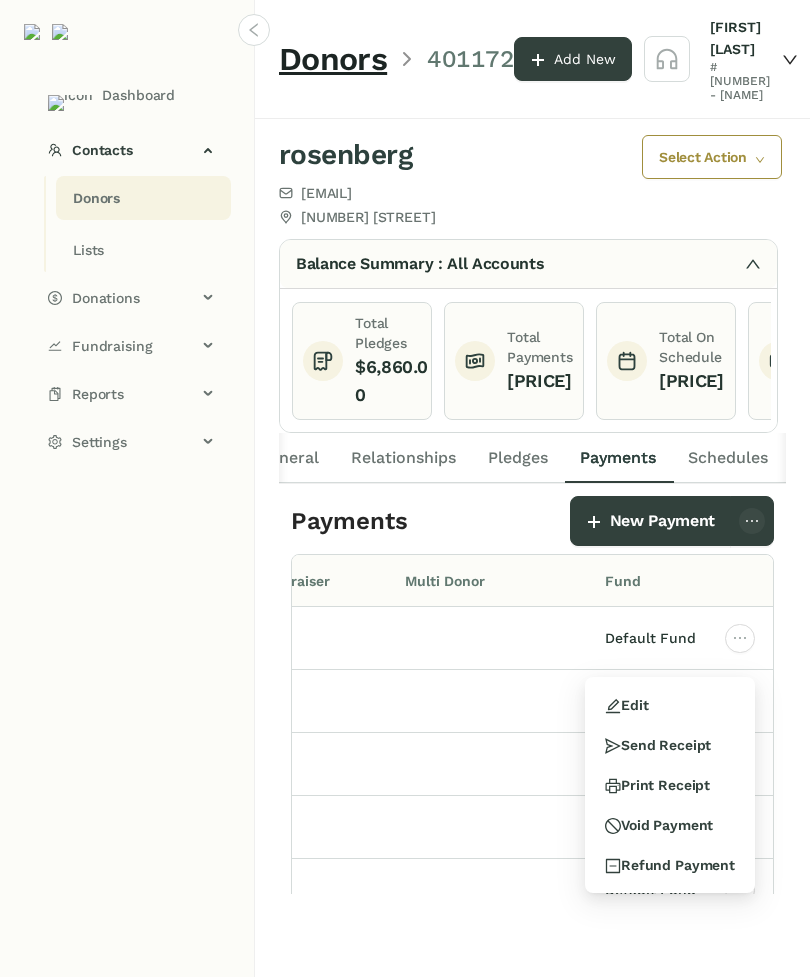 click on "Refund Payment" at bounding box center (670, 865) 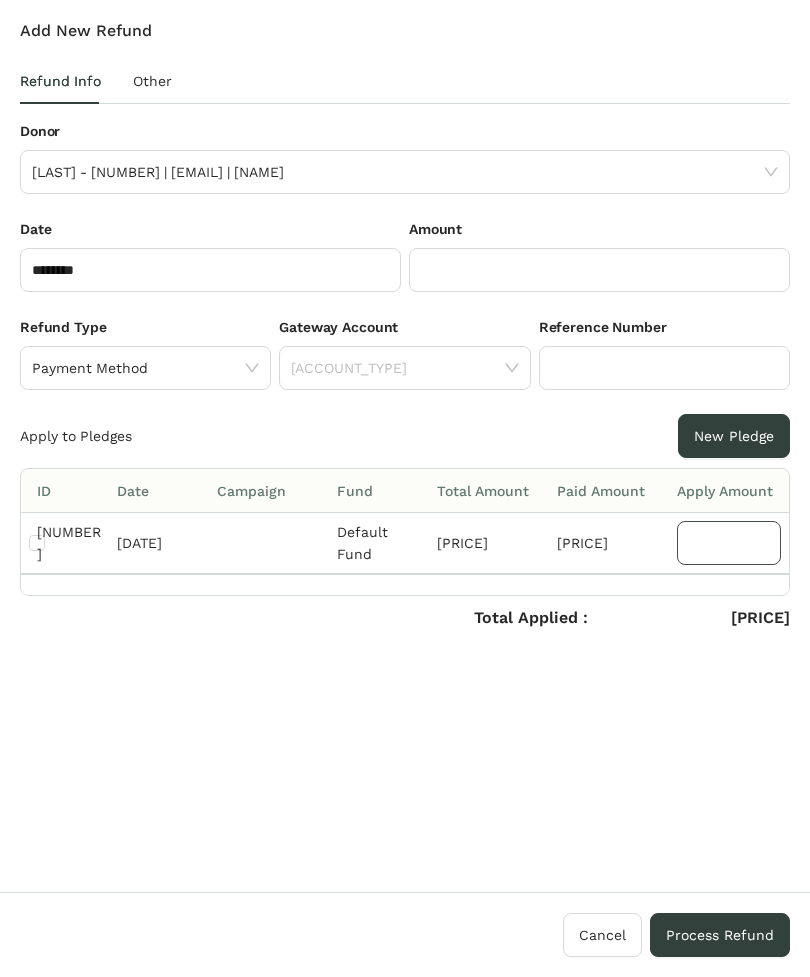 click at bounding box center [729, 543] 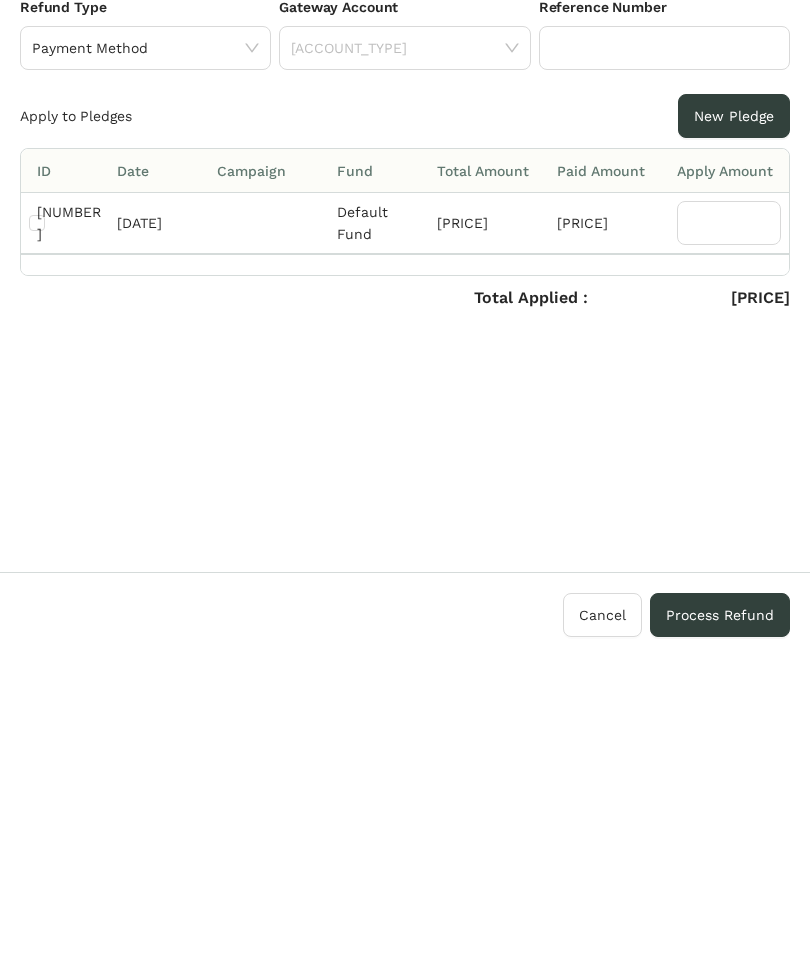 click on "Cancel" at bounding box center [602, 935] 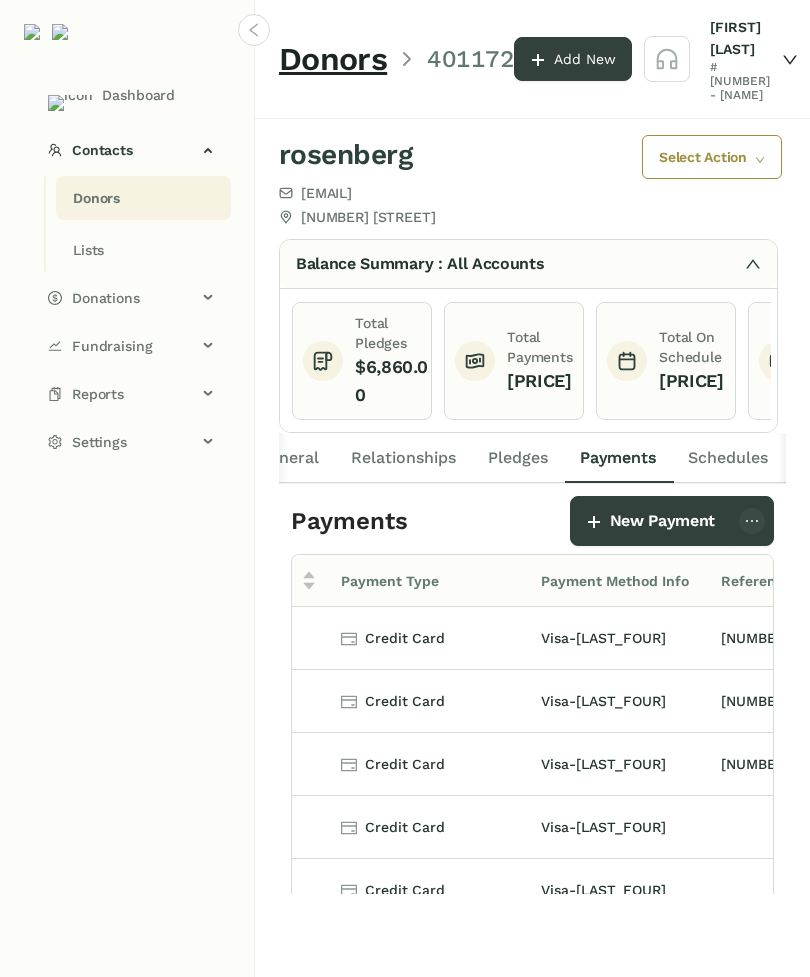 click on "Visa-[LAST_FOUR]" at bounding box center (619, 638) 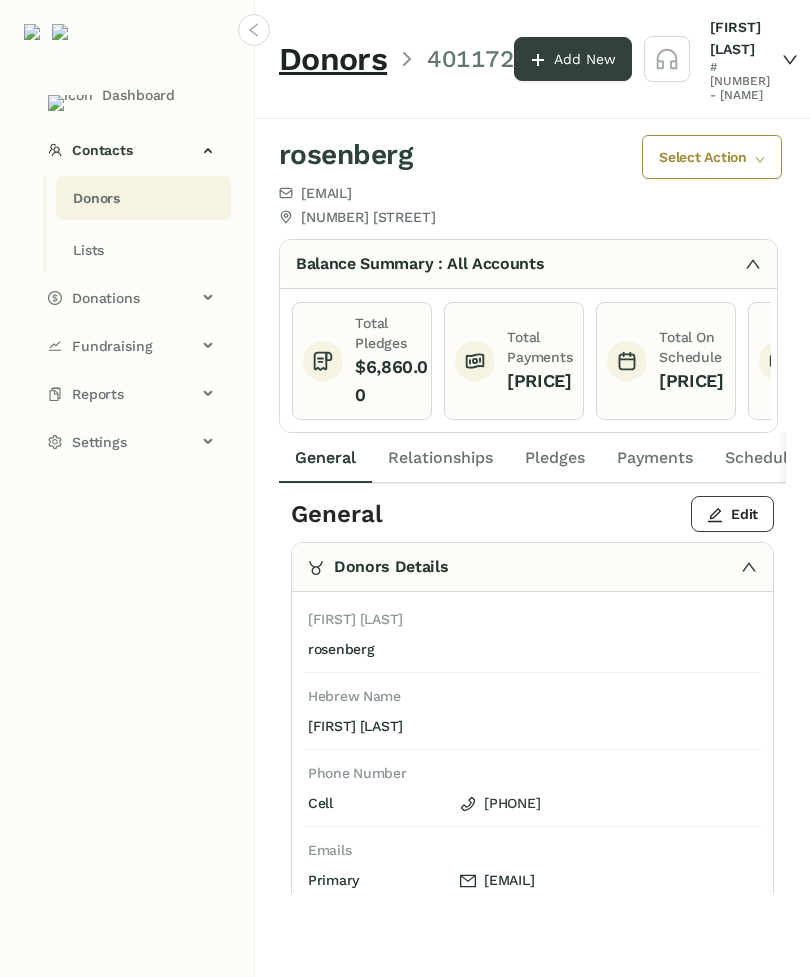 click on "Payments" at bounding box center (325, 458) 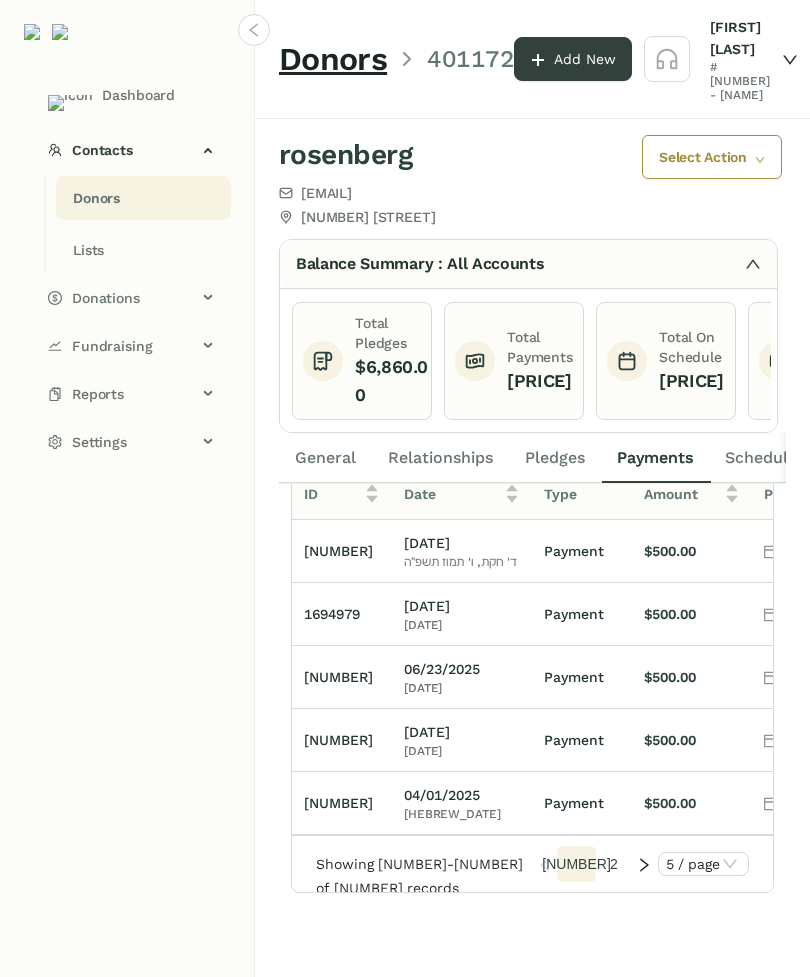 scroll, scrollTop: 0, scrollLeft: 0, axis: both 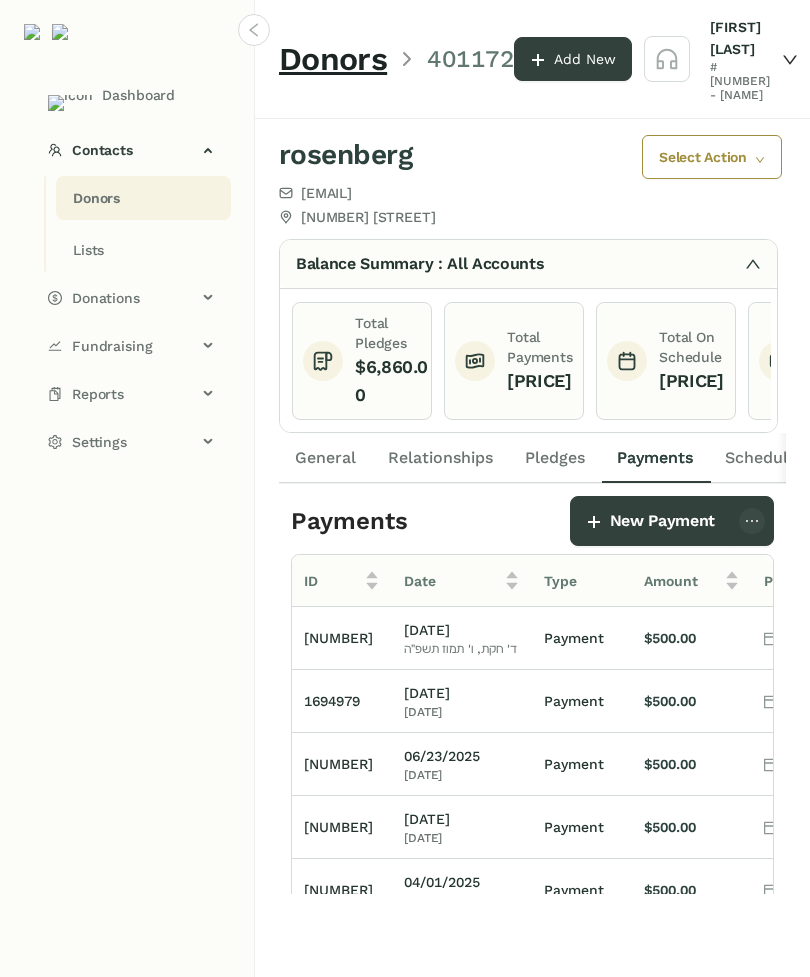 click on "Pledges" at bounding box center [325, 458] 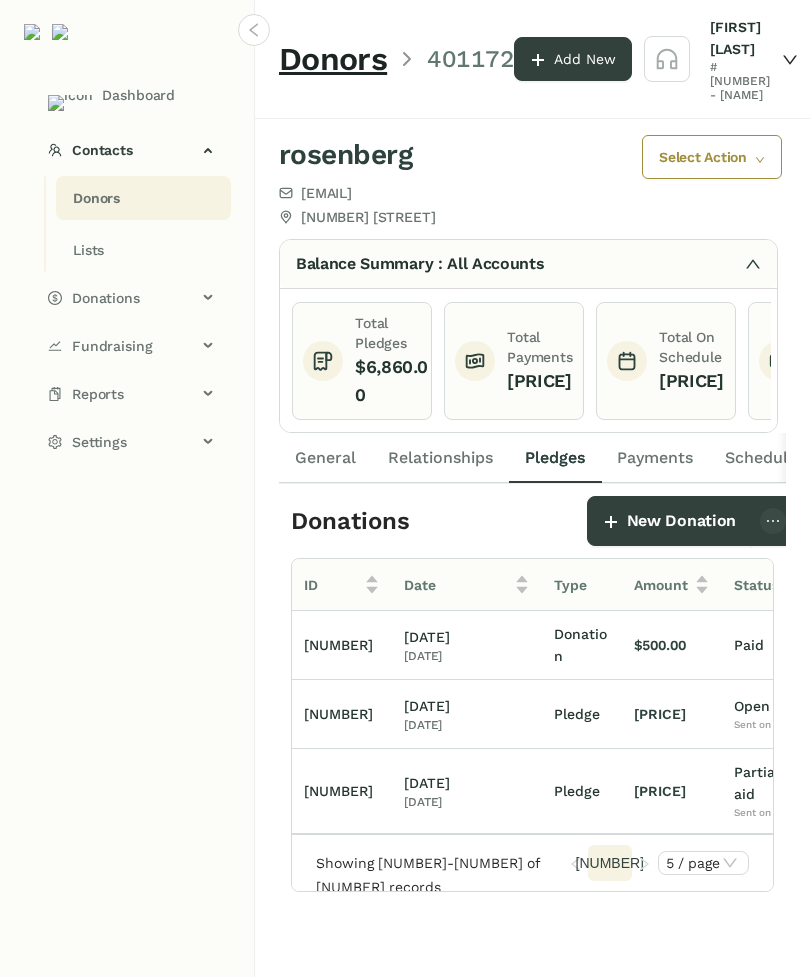 click on "Pledge" at bounding box center [582, 645] 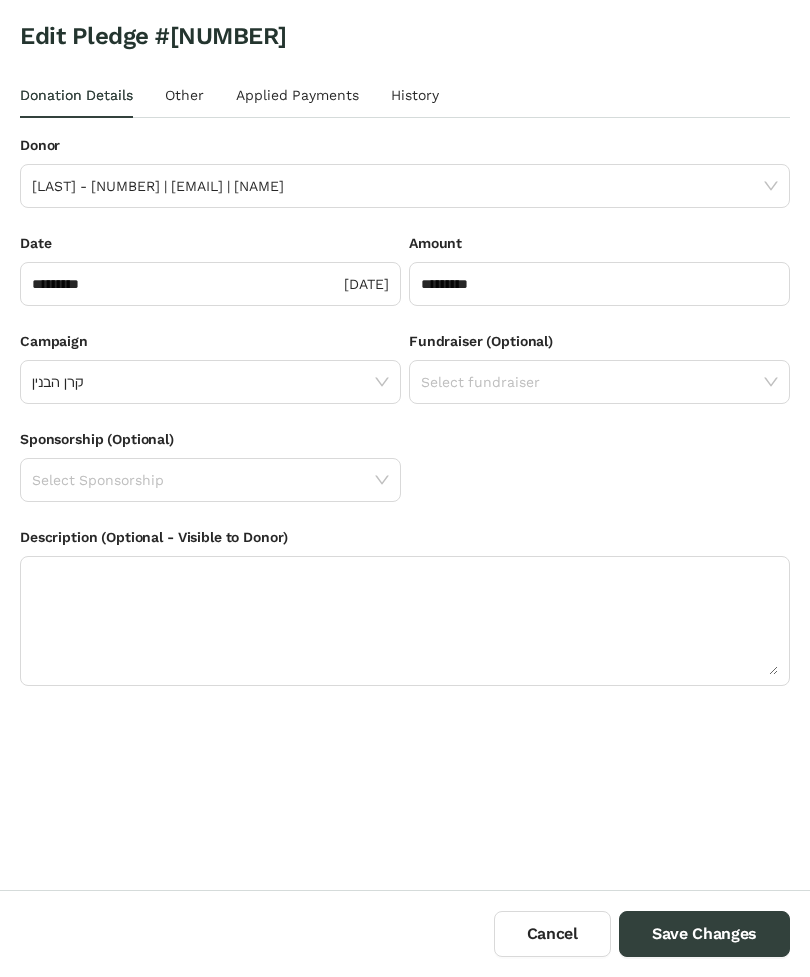 click on "Cancel" at bounding box center [552, 934] 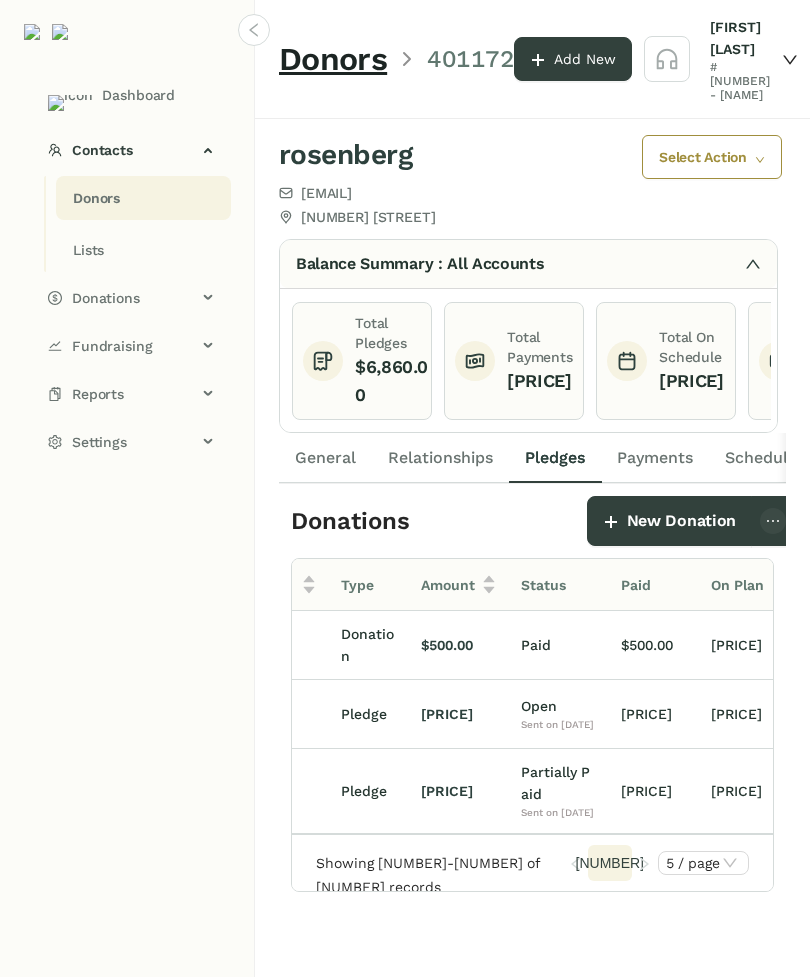 click on "Pledge" at bounding box center [369, 645] 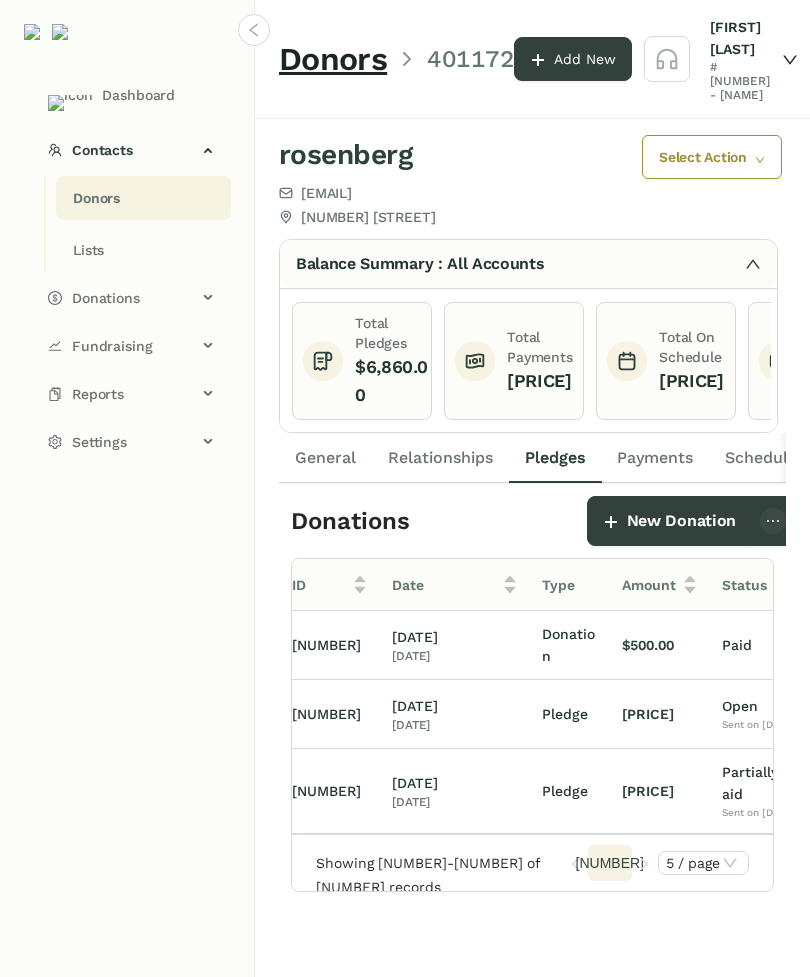 click on "[DATE] [HEBREW_DATE]" at bounding box center (455, 645) 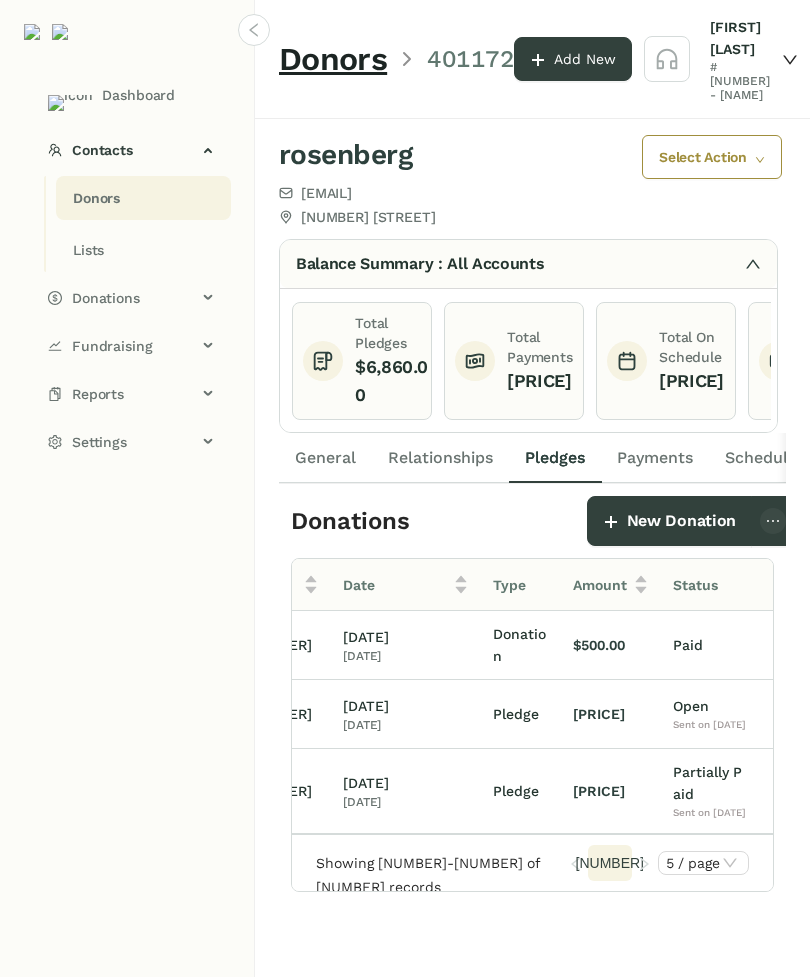 click on "Partially Paid" at bounding box center [406, 656] 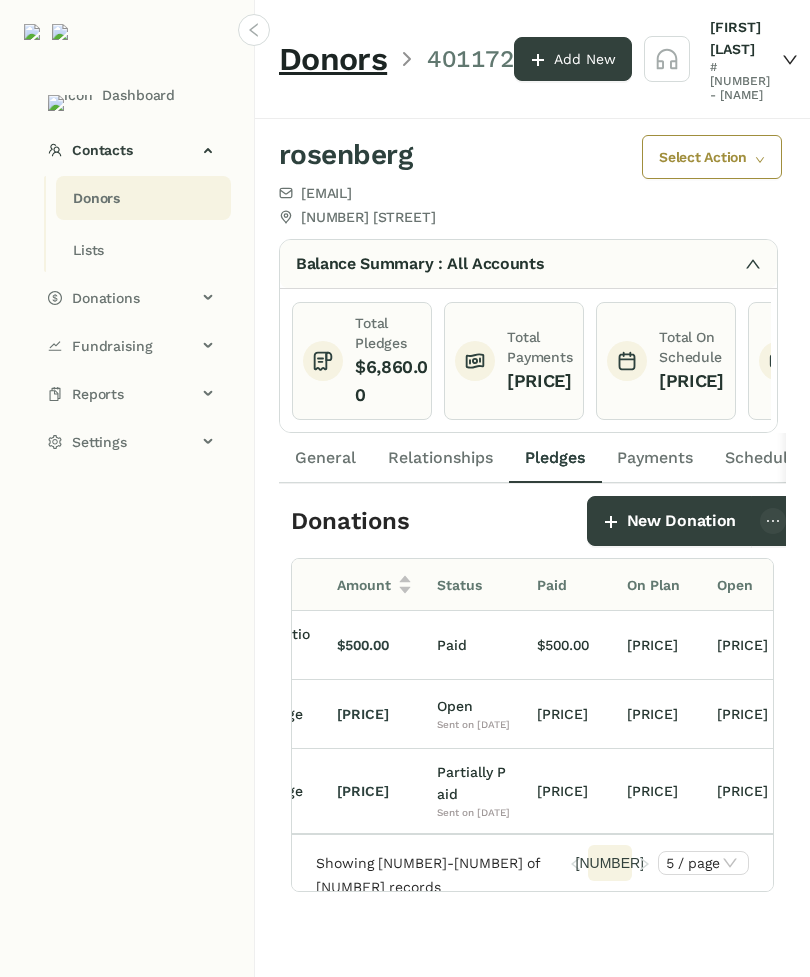 click on "[PRICE]" at bounding box center (570, 645) 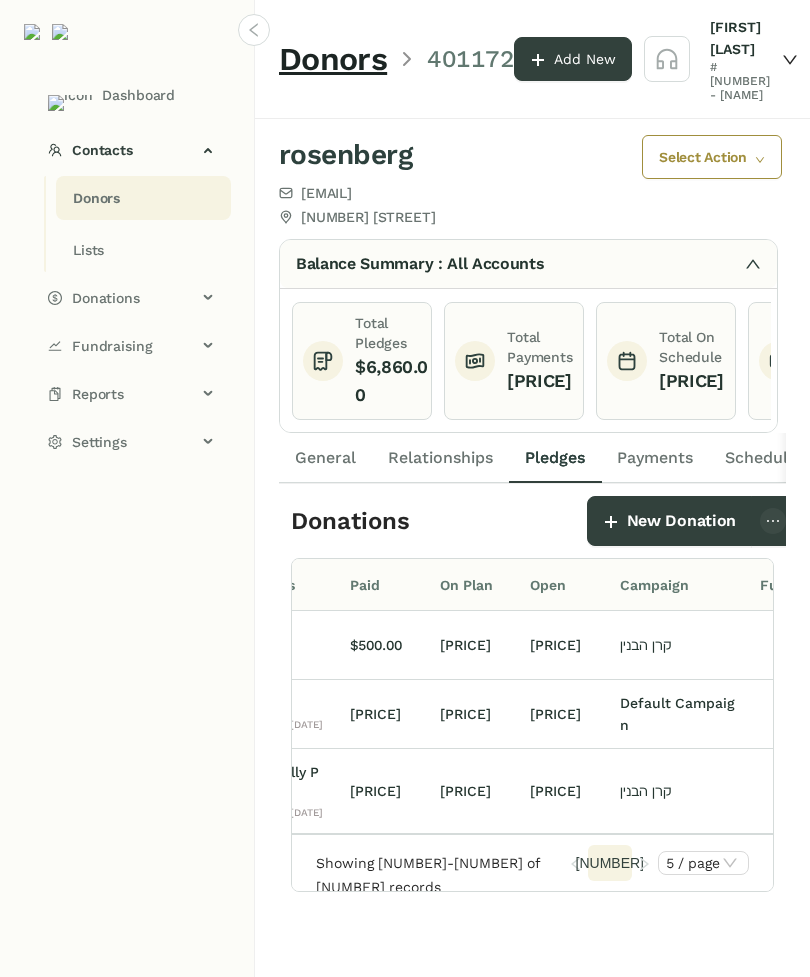 click on "[PRICE]" at bounding box center (563, 645) 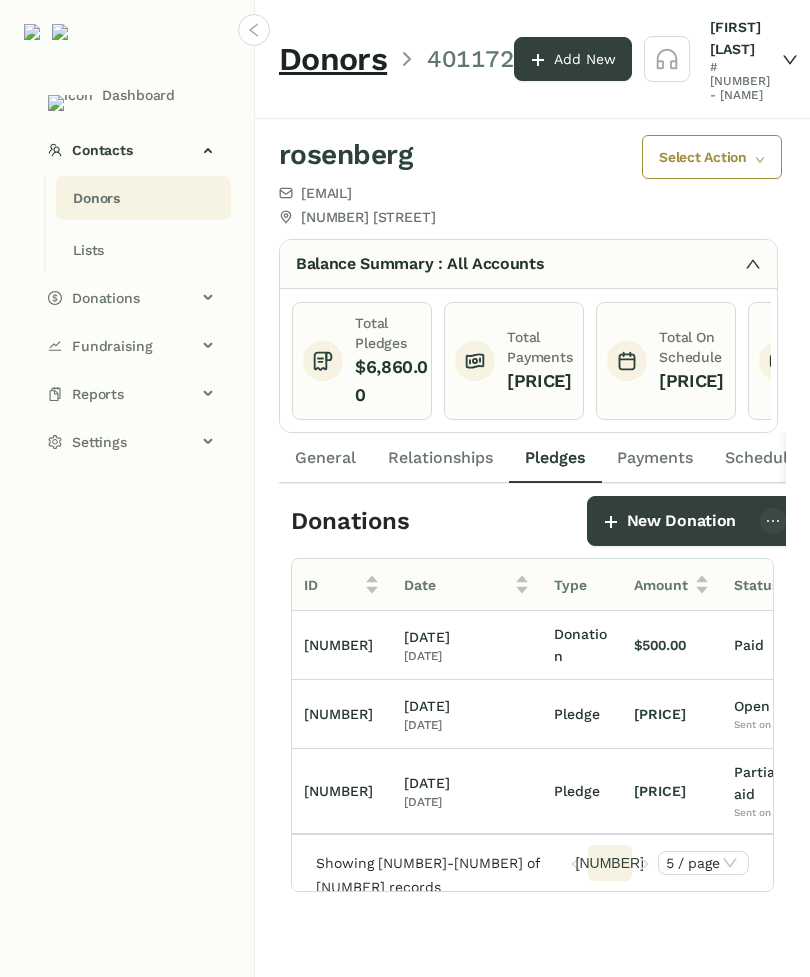 click on "[NUMBER]" at bounding box center [342, 645] 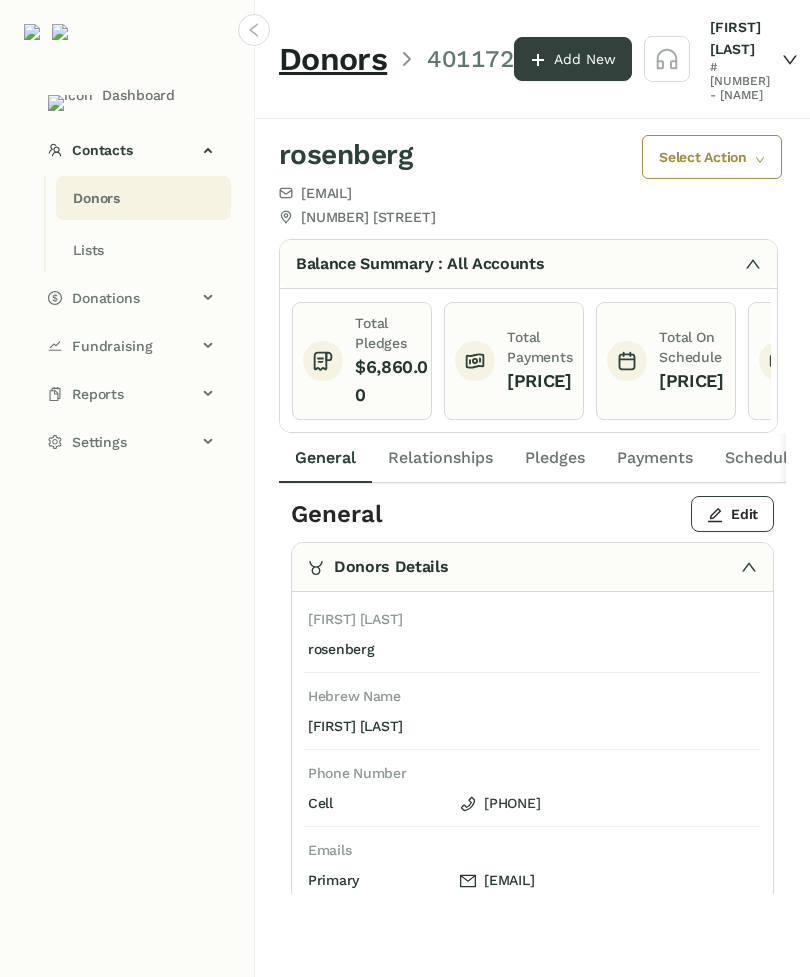 click on "Payments" at bounding box center (655, 458) 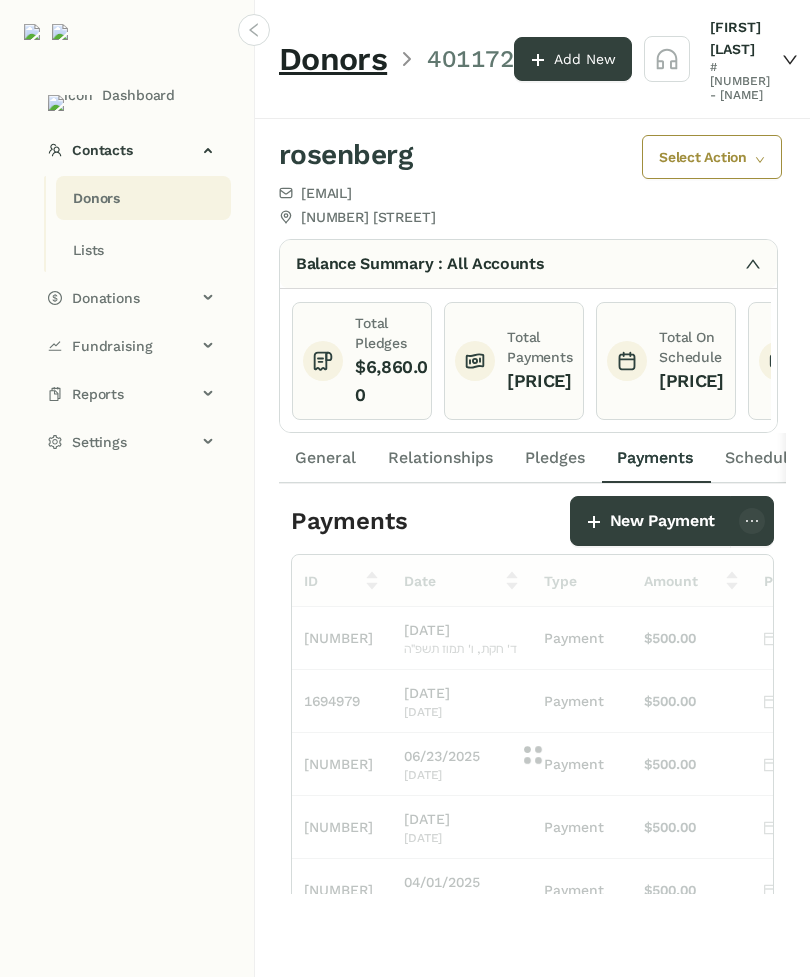 click on "Payments" at bounding box center (655, 458) 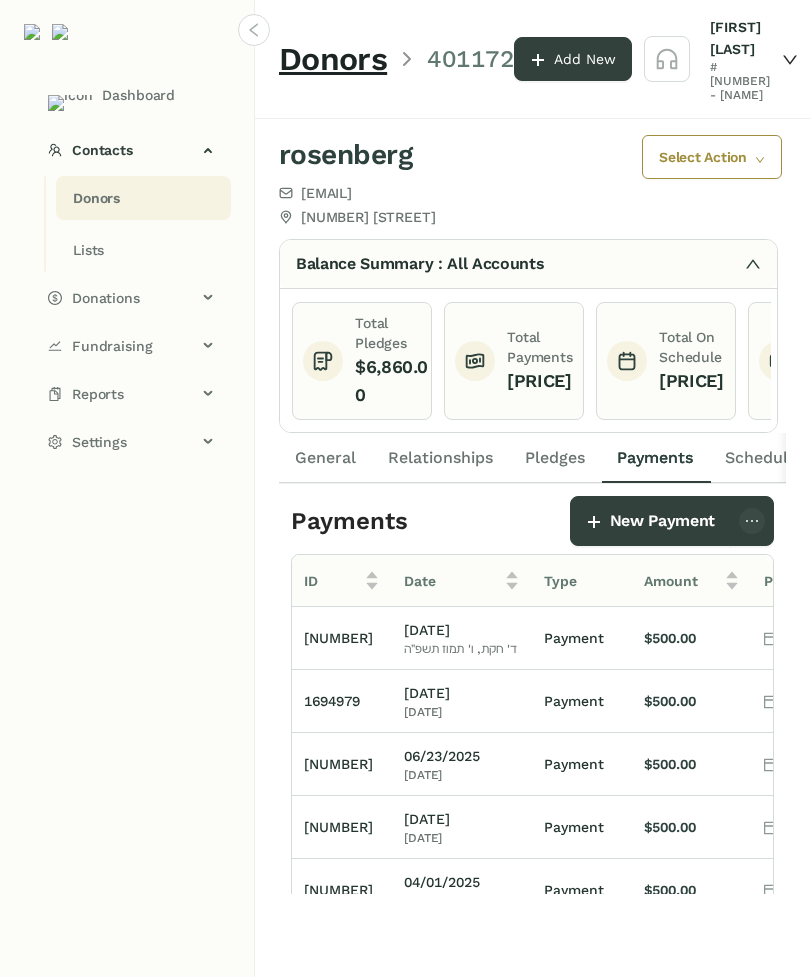 click on "General" at bounding box center [325, 458] 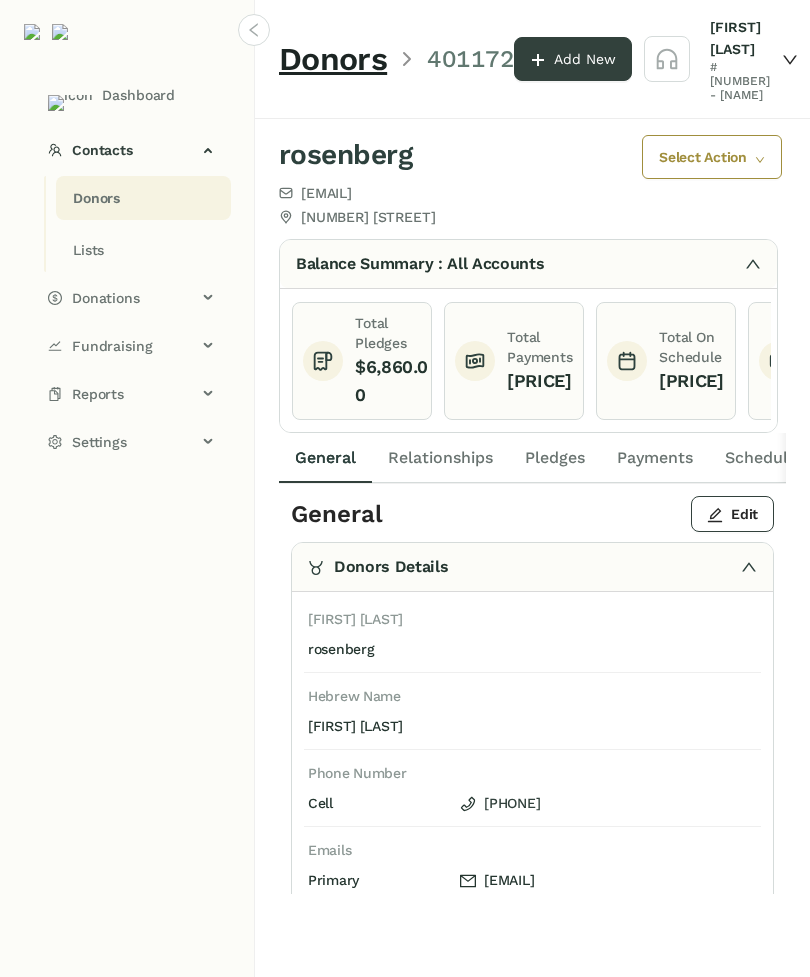 click on "Relationships" at bounding box center [325, 458] 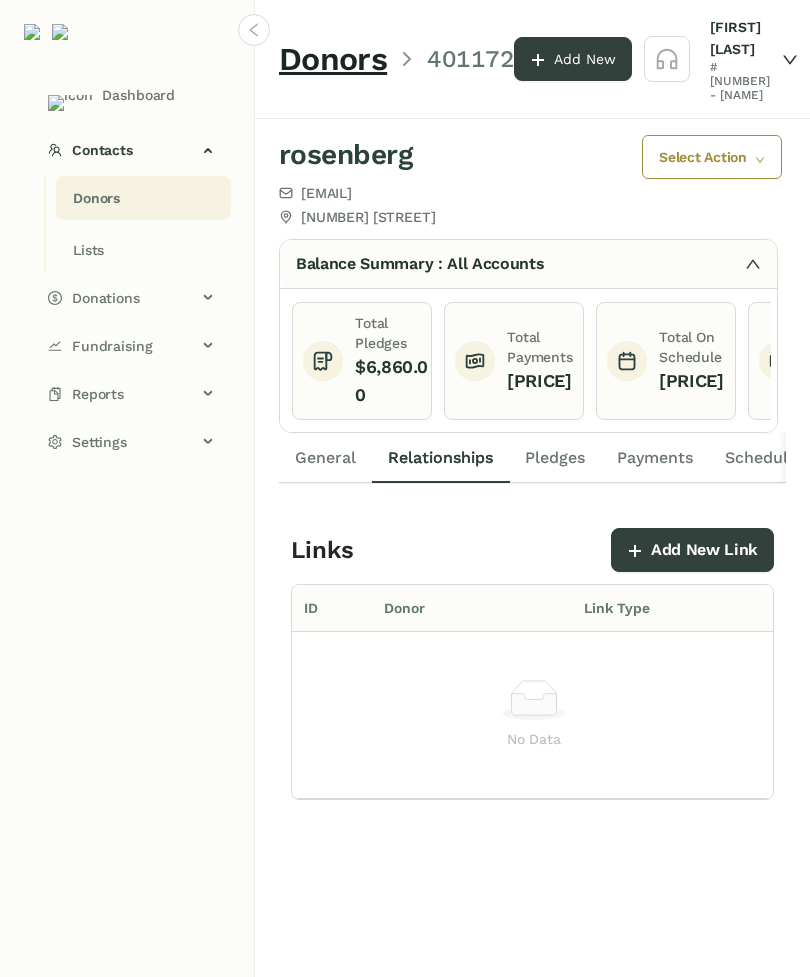 click on "Pledges" at bounding box center [555, 458] 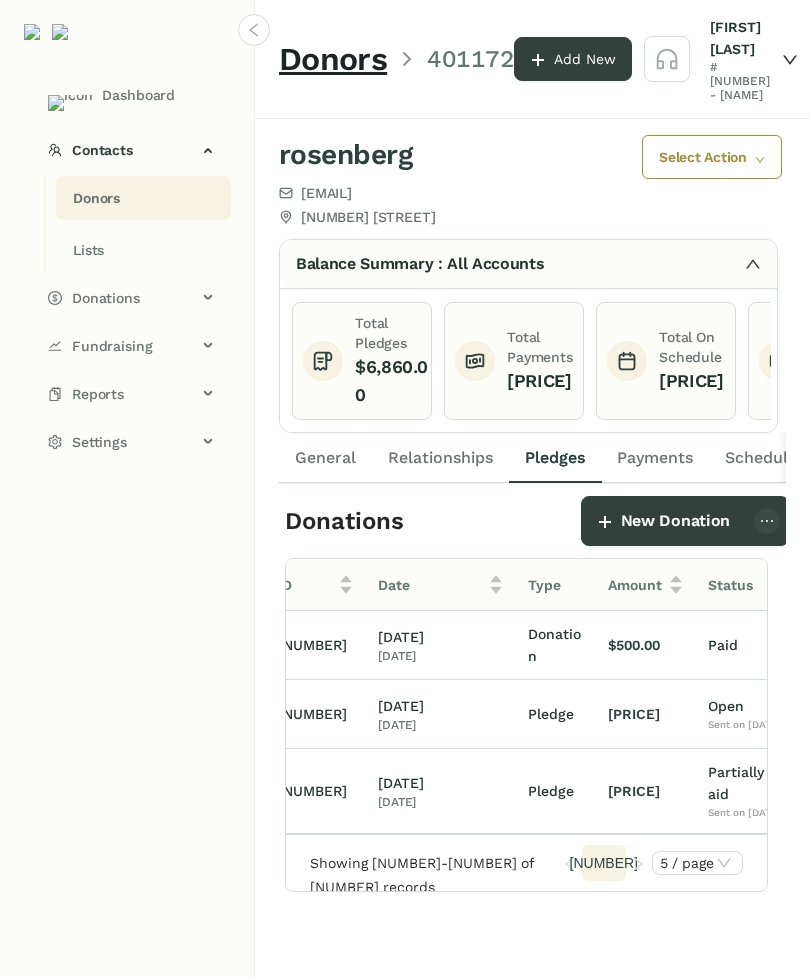 click on "Showing [NUMBER]-[NUMBER] of [NUMBER] records" at bounding box center (532, 548) 